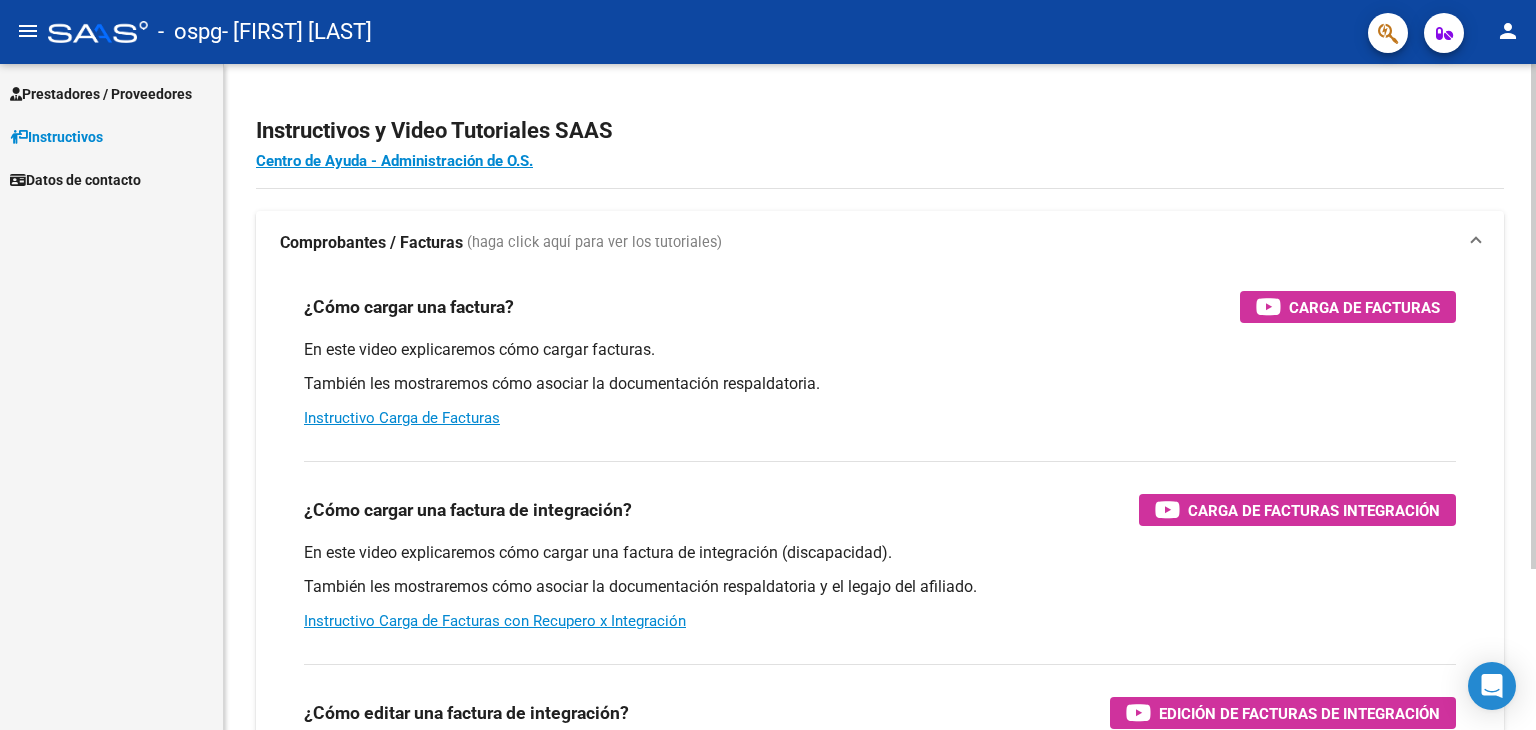scroll, scrollTop: 0, scrollLeft: 0, axis: both 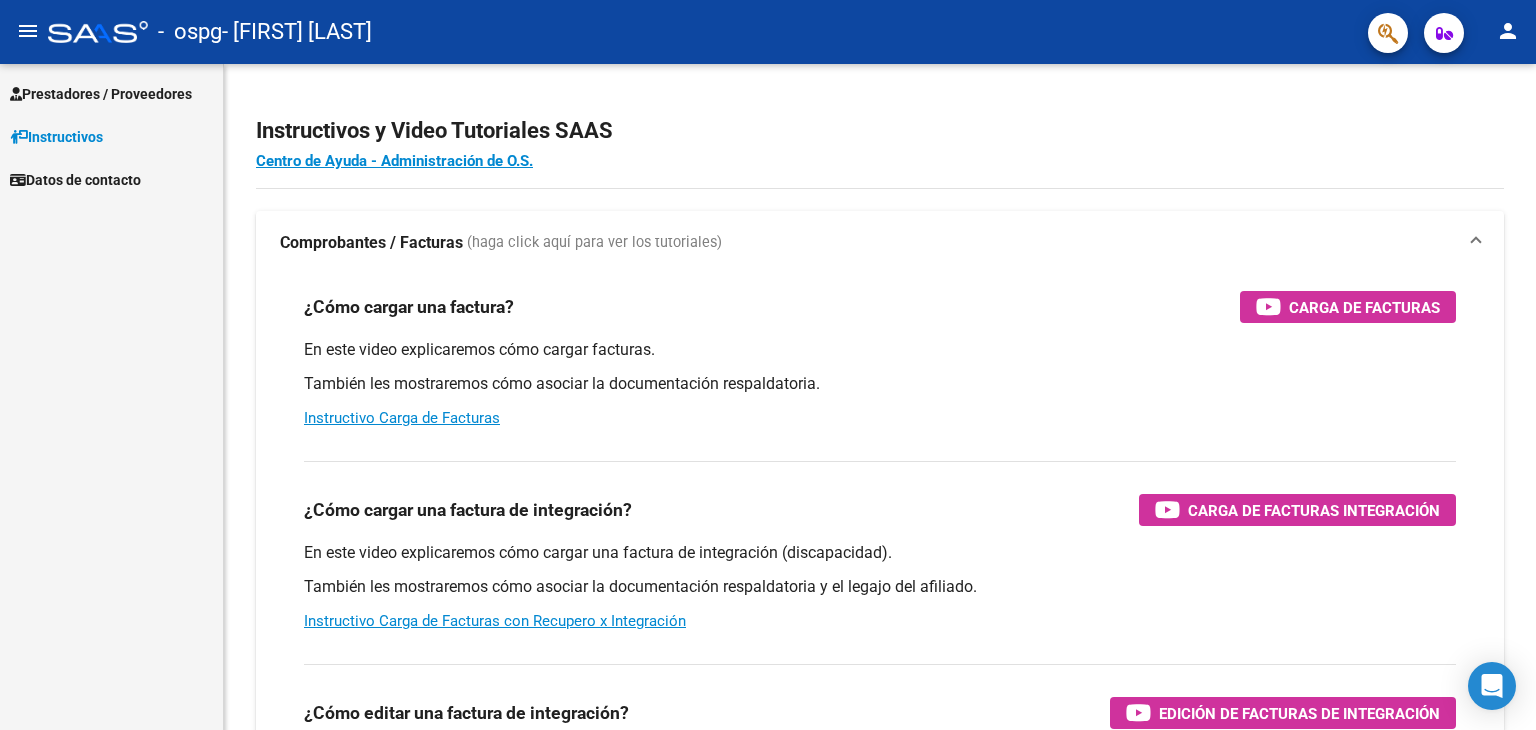 click on "Prestadores / Proveedores" at bounding box center [101, 94] 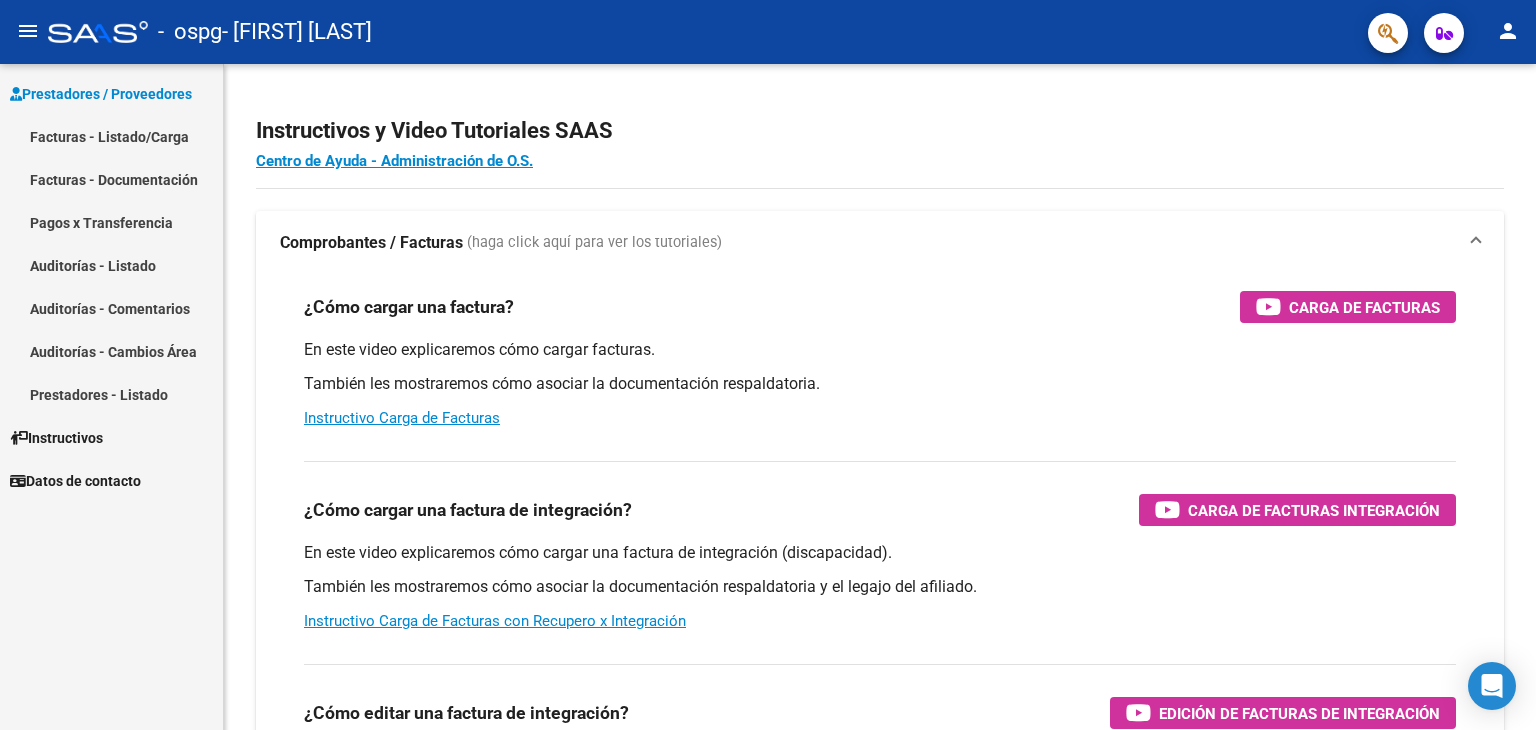 click on "Facturas - Listado/Carga" at bounding box center [111, 136] 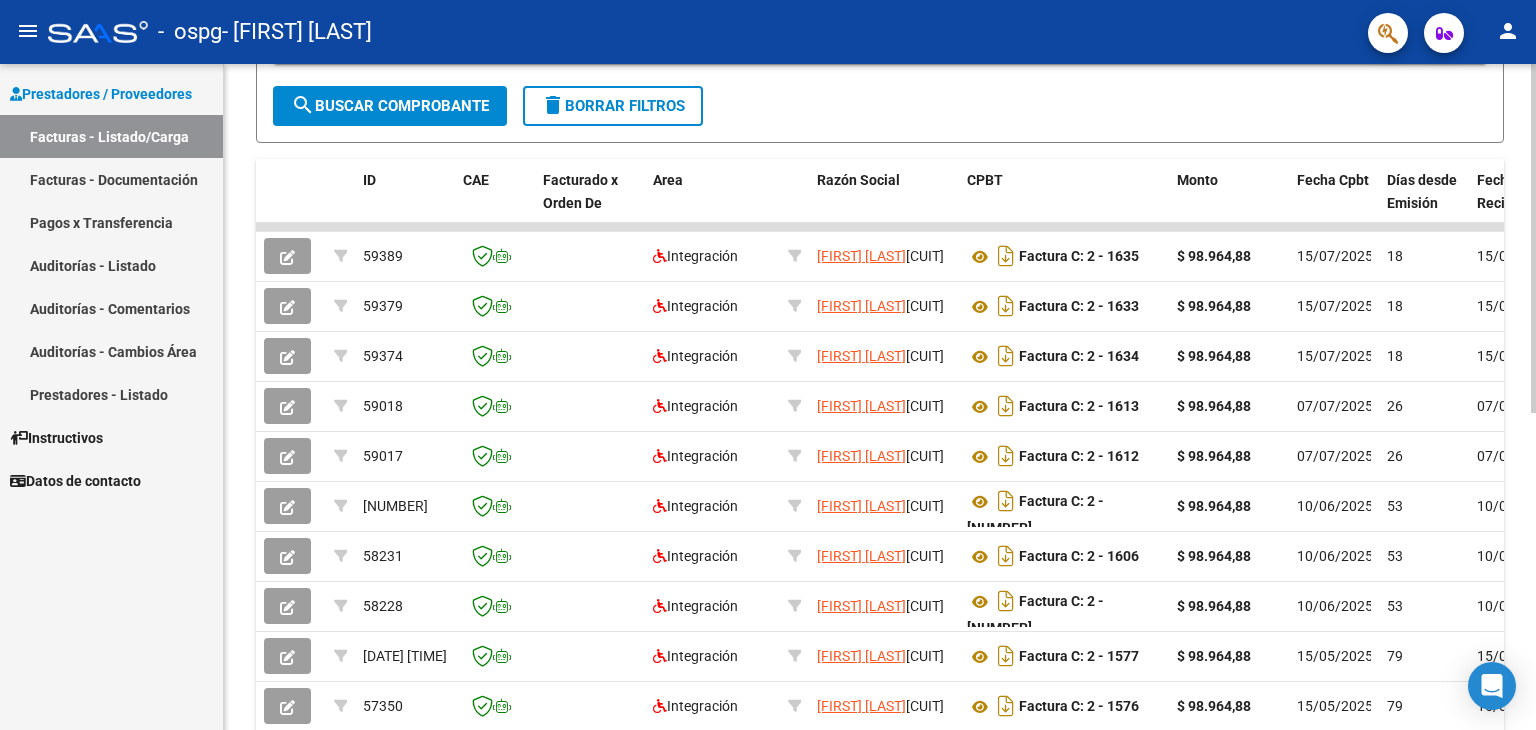 scroll, scrollTop: 500, scrollLeft: 0, axis: vertical 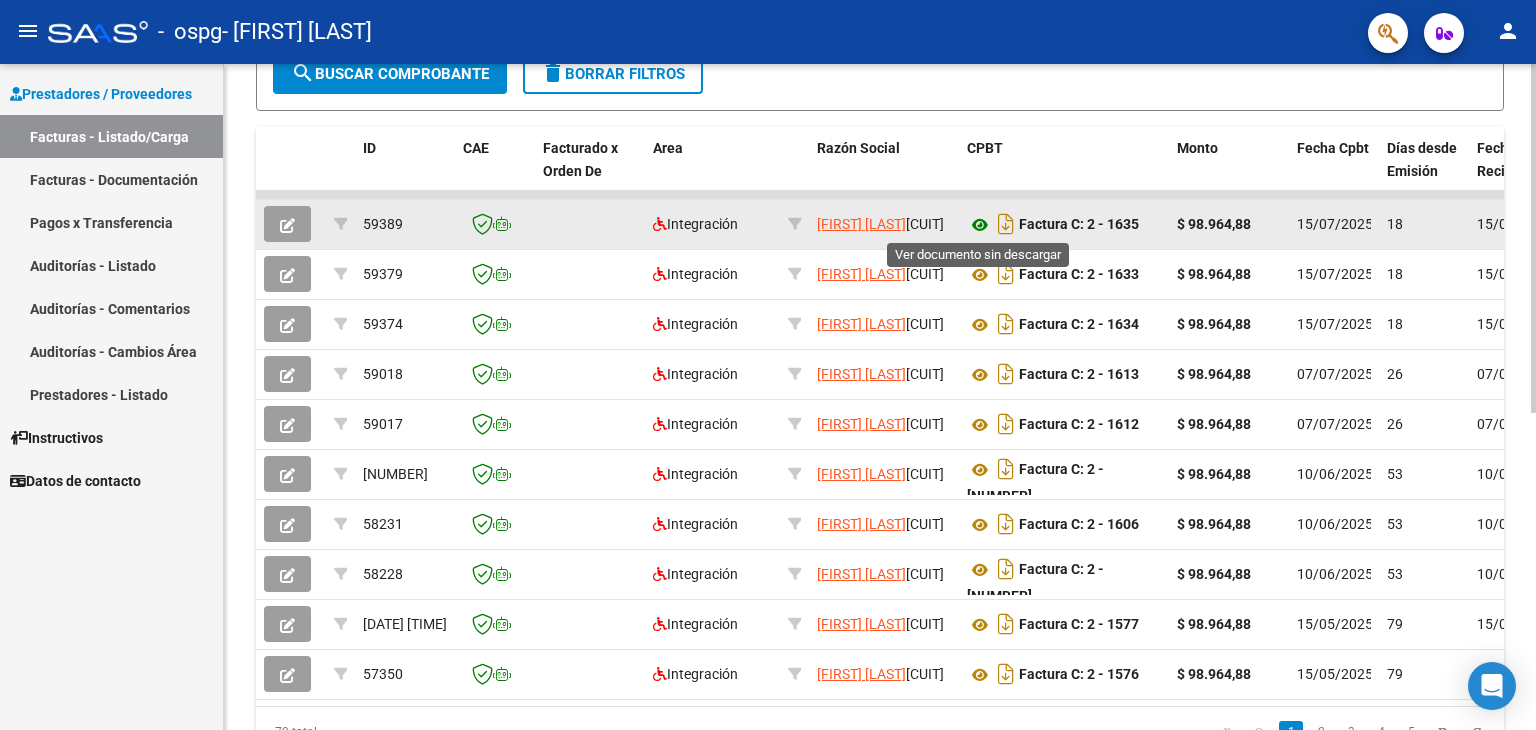 click 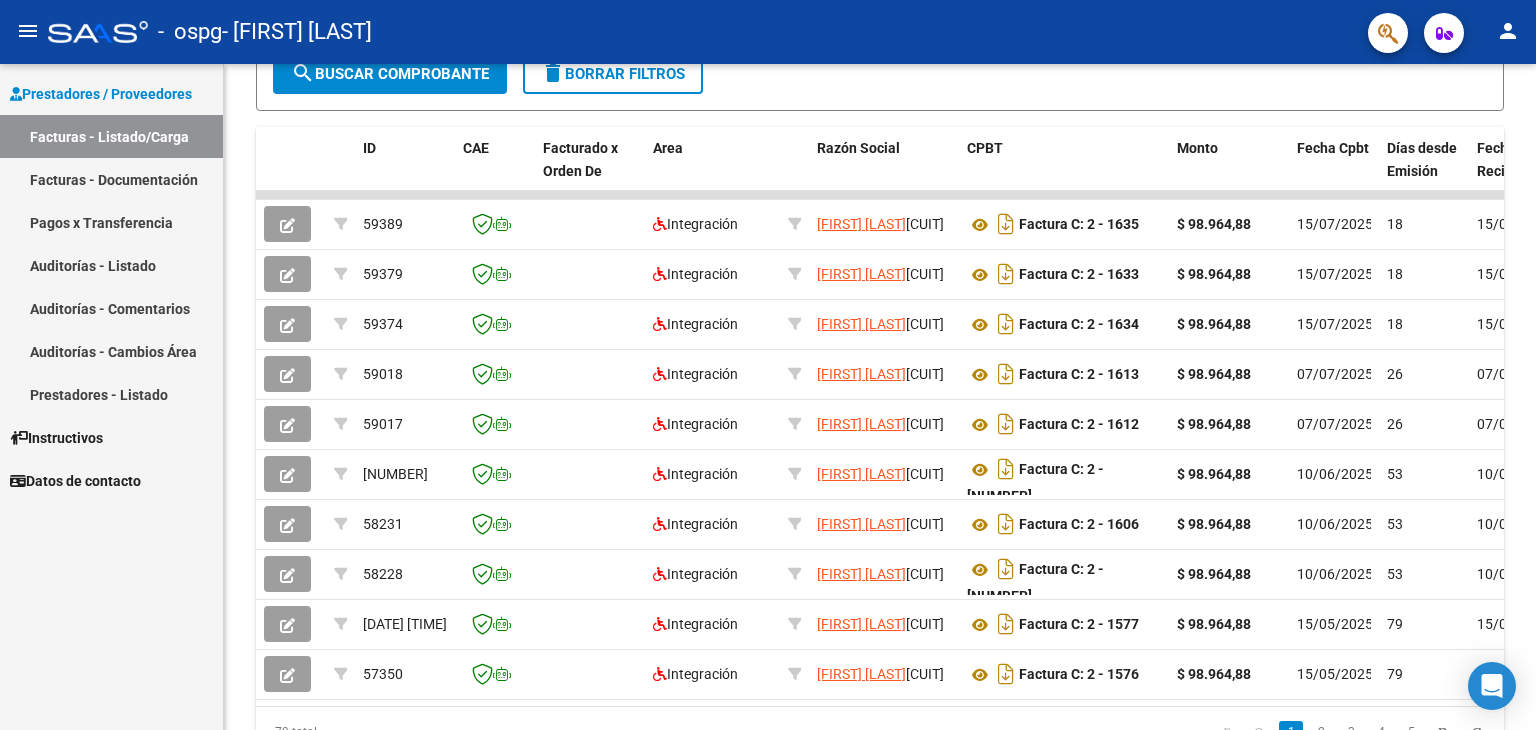 click on "Pagos x Transferencia" at bounding box center [111, 222] 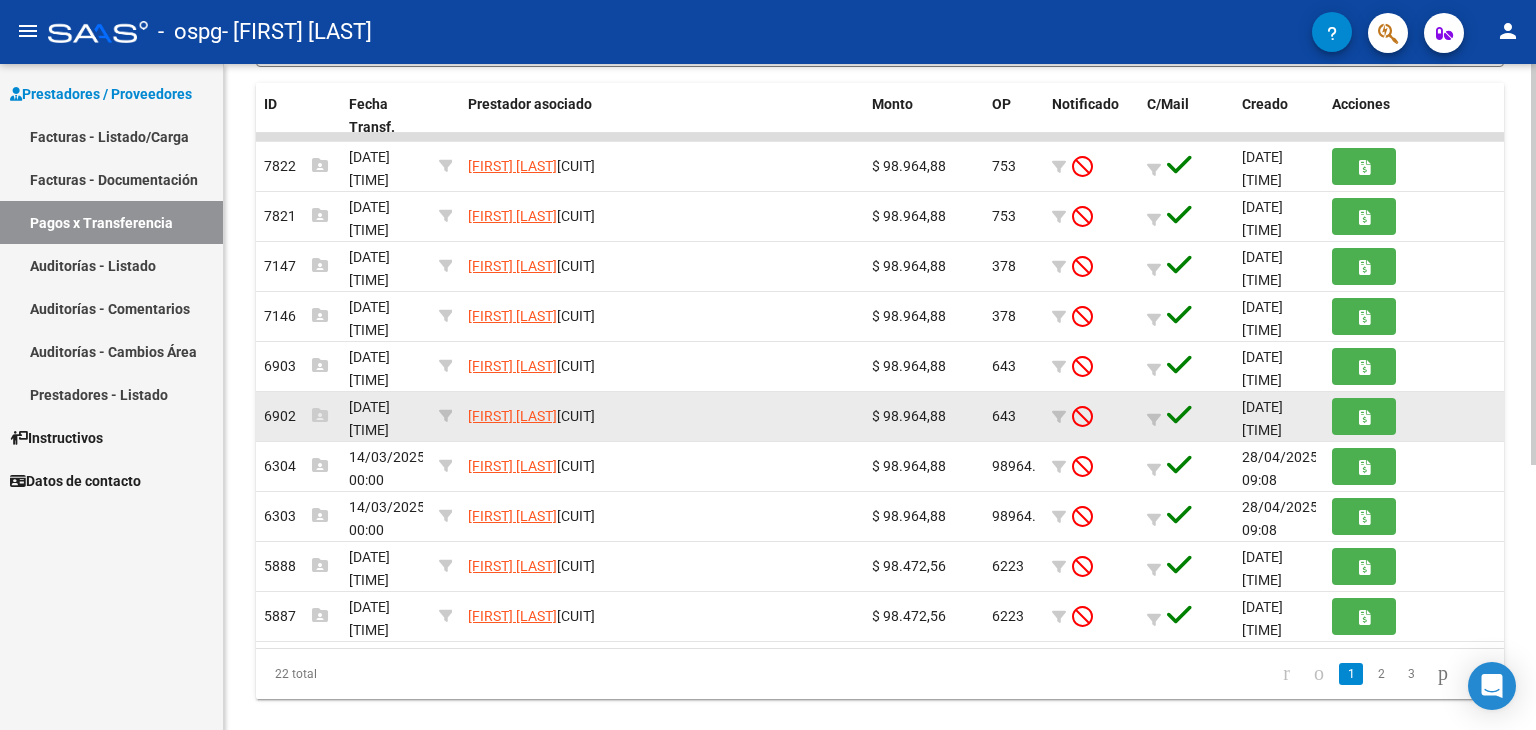 scroll, scrollTop: 439, scrollLeft: 0, axis: vertical 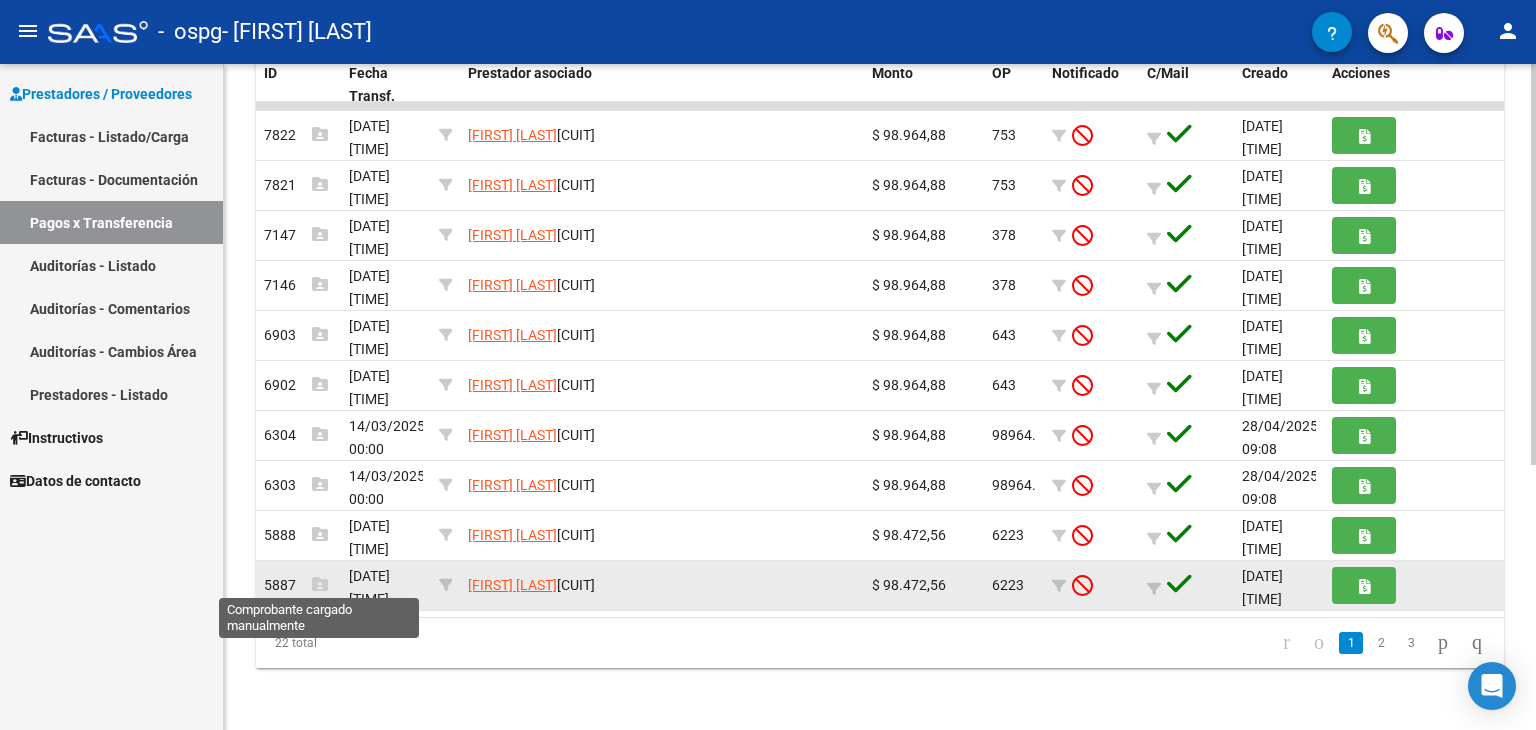 click 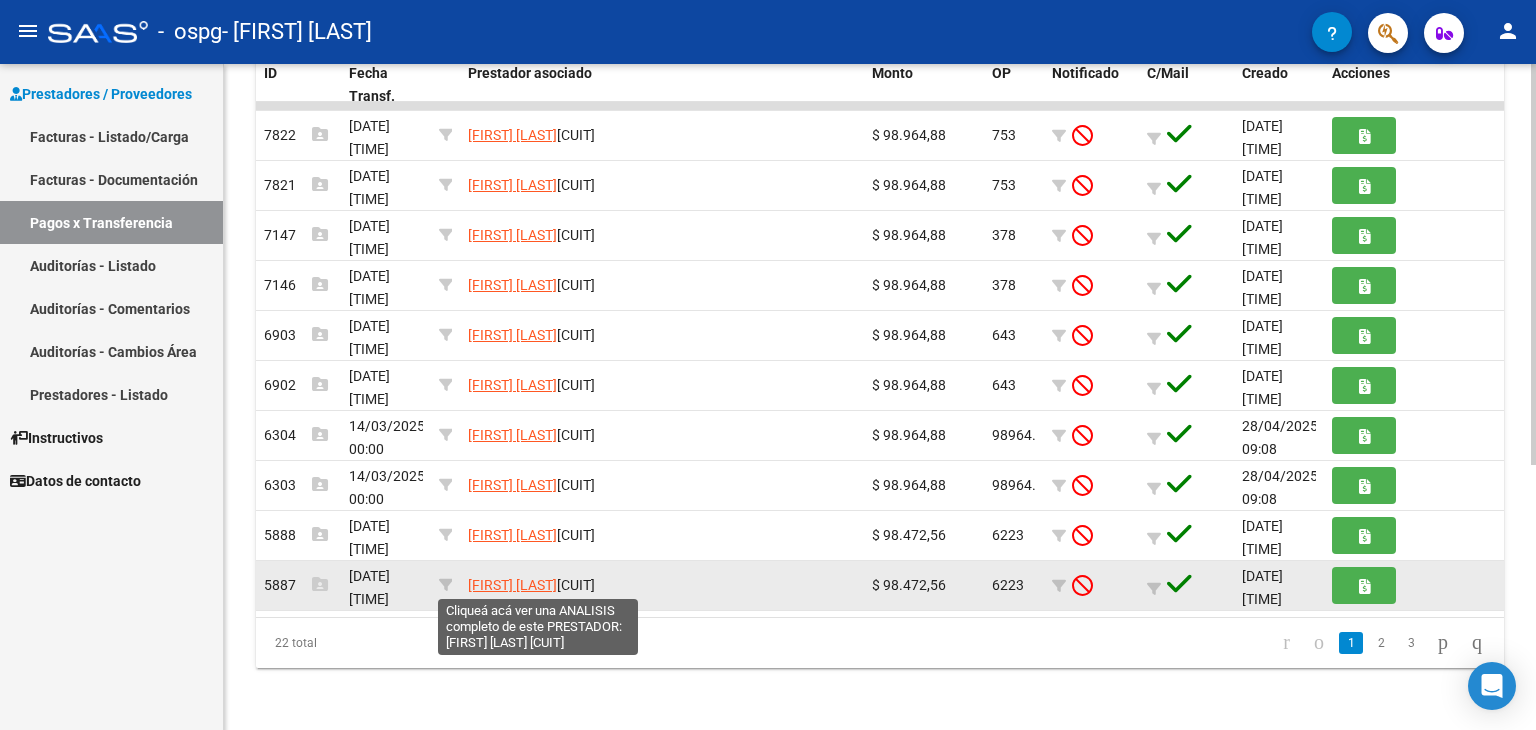 click on "[FIRST] [LAST]" 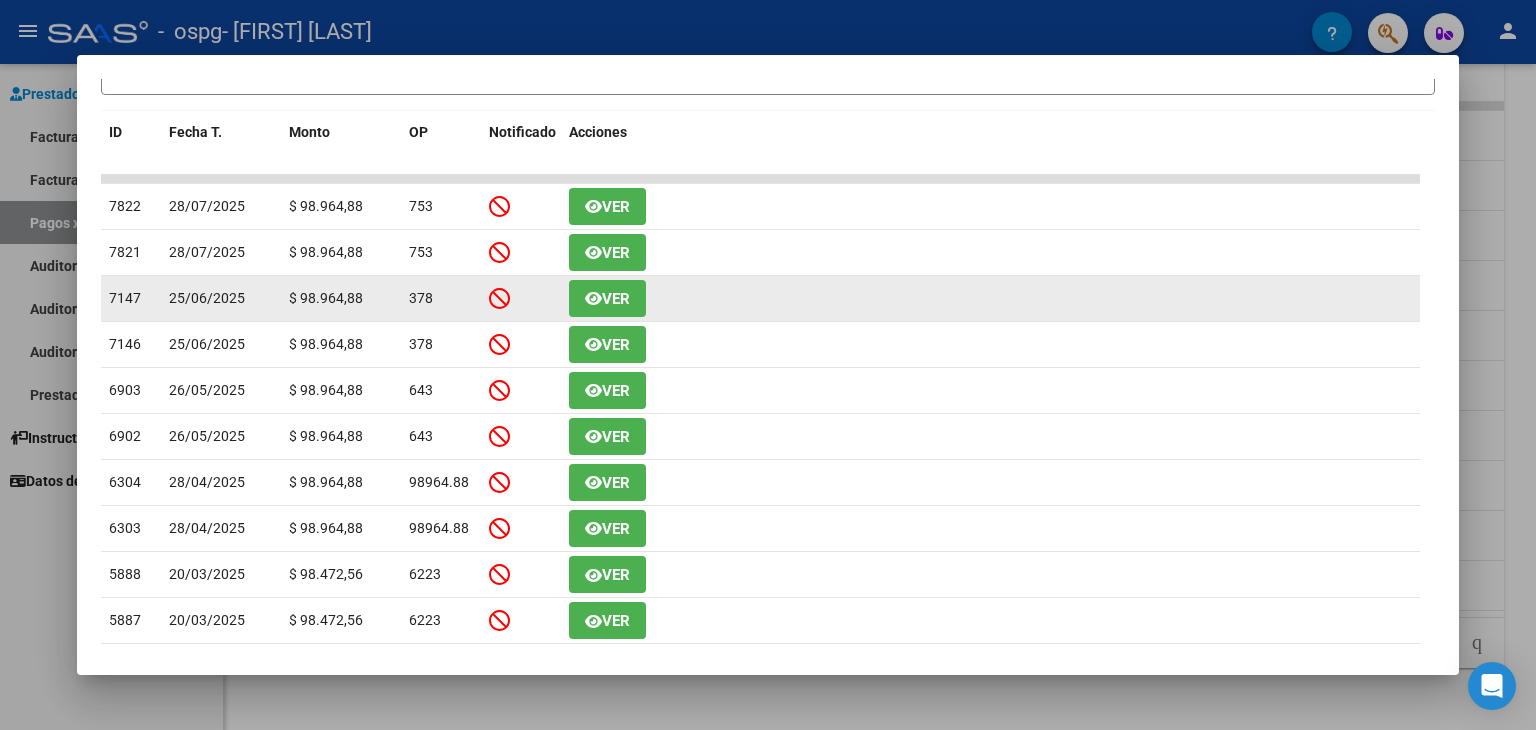 scroll, scrollTop: 531, scrollLeft: 0, axis: vertical 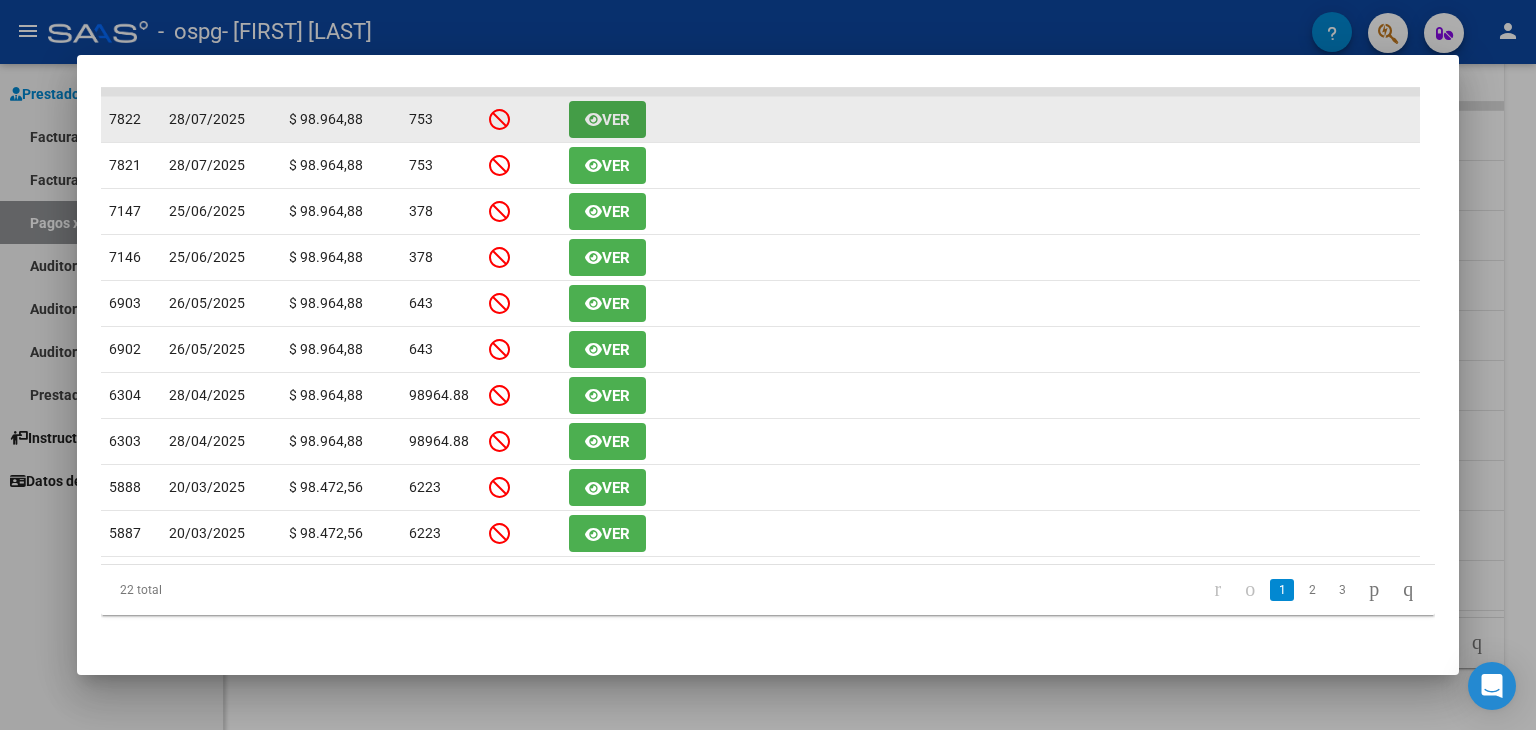 click on "Ver" 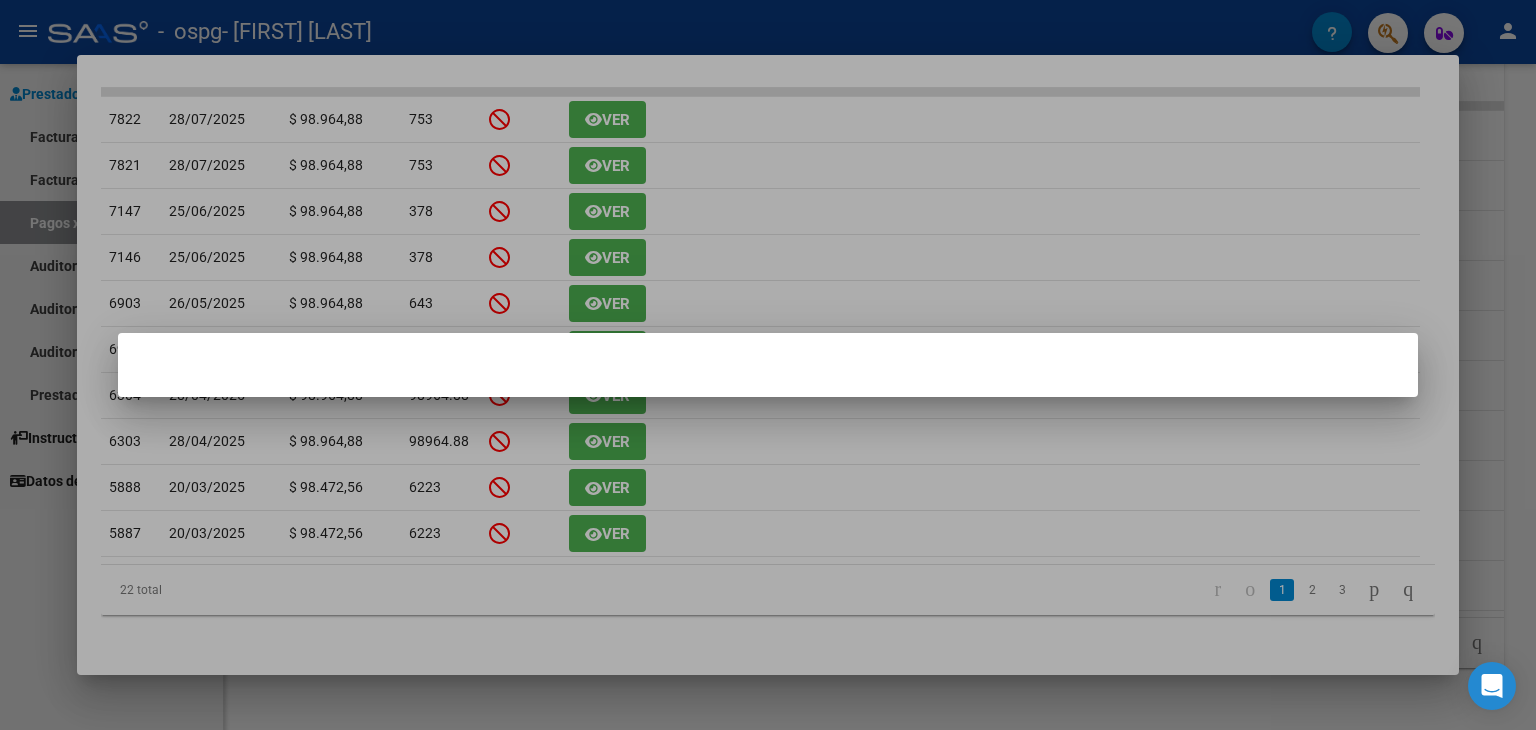 click at bounding box center (768, 365) 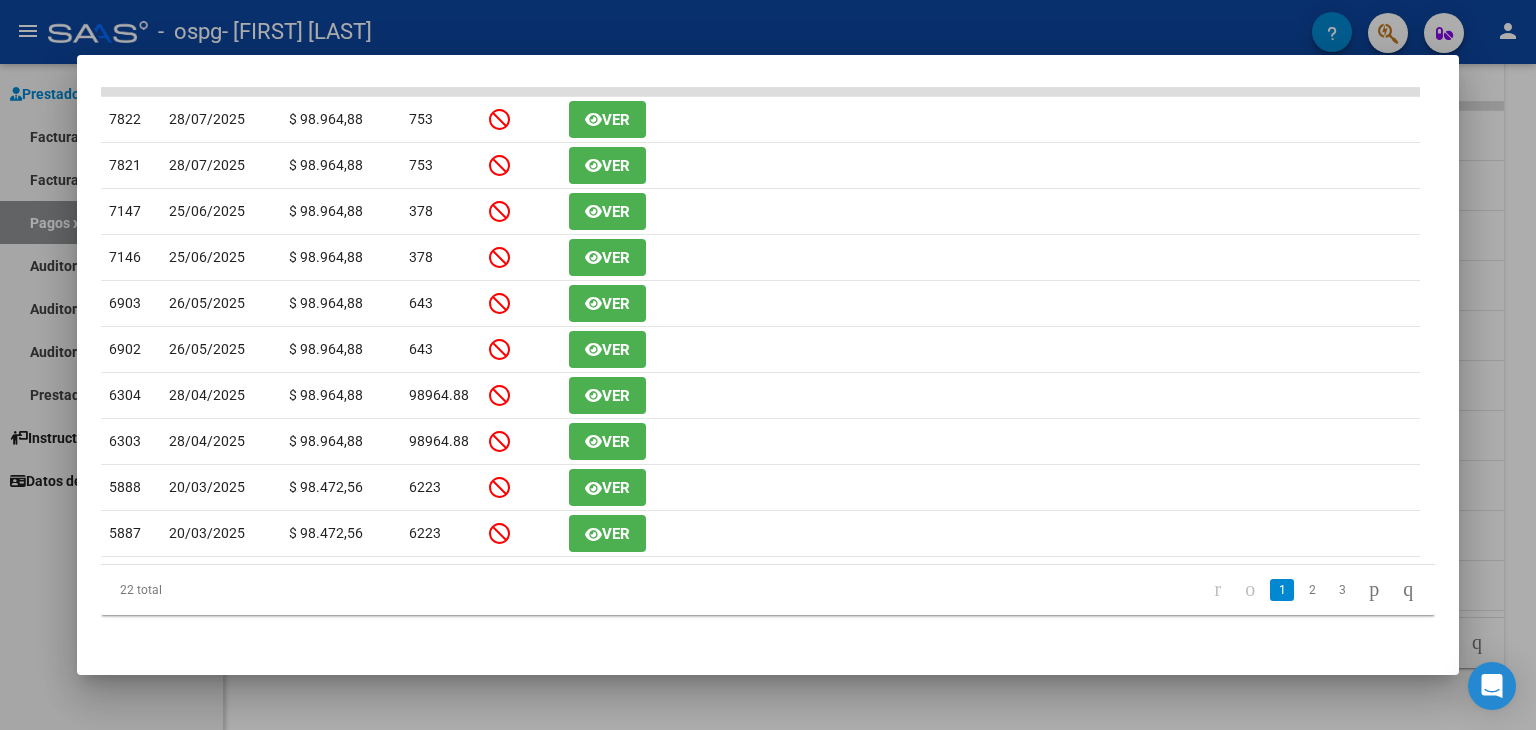 click at bounding box center [768, 365] 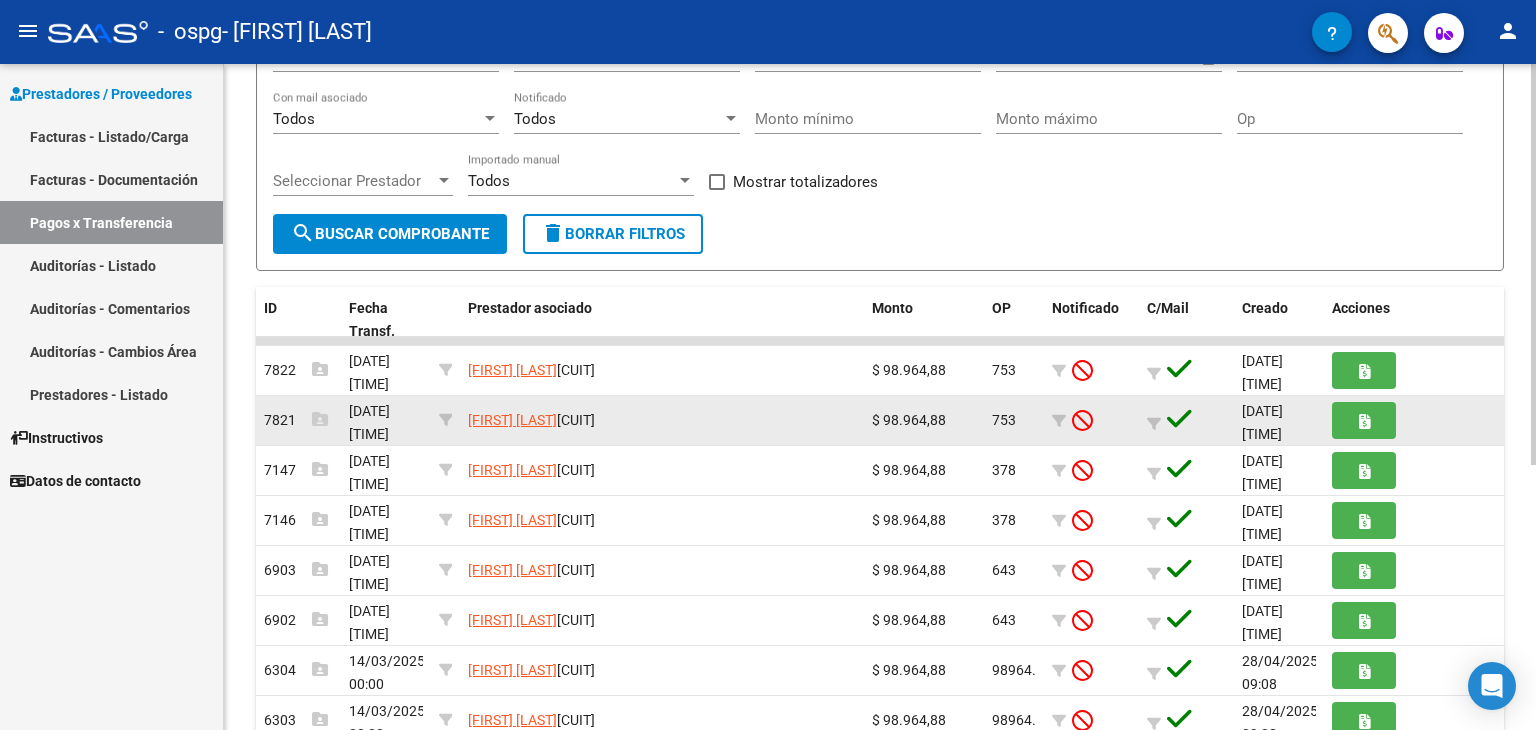 scroll, scrollTop: 239, scrollLeft: 0, axis: vertical 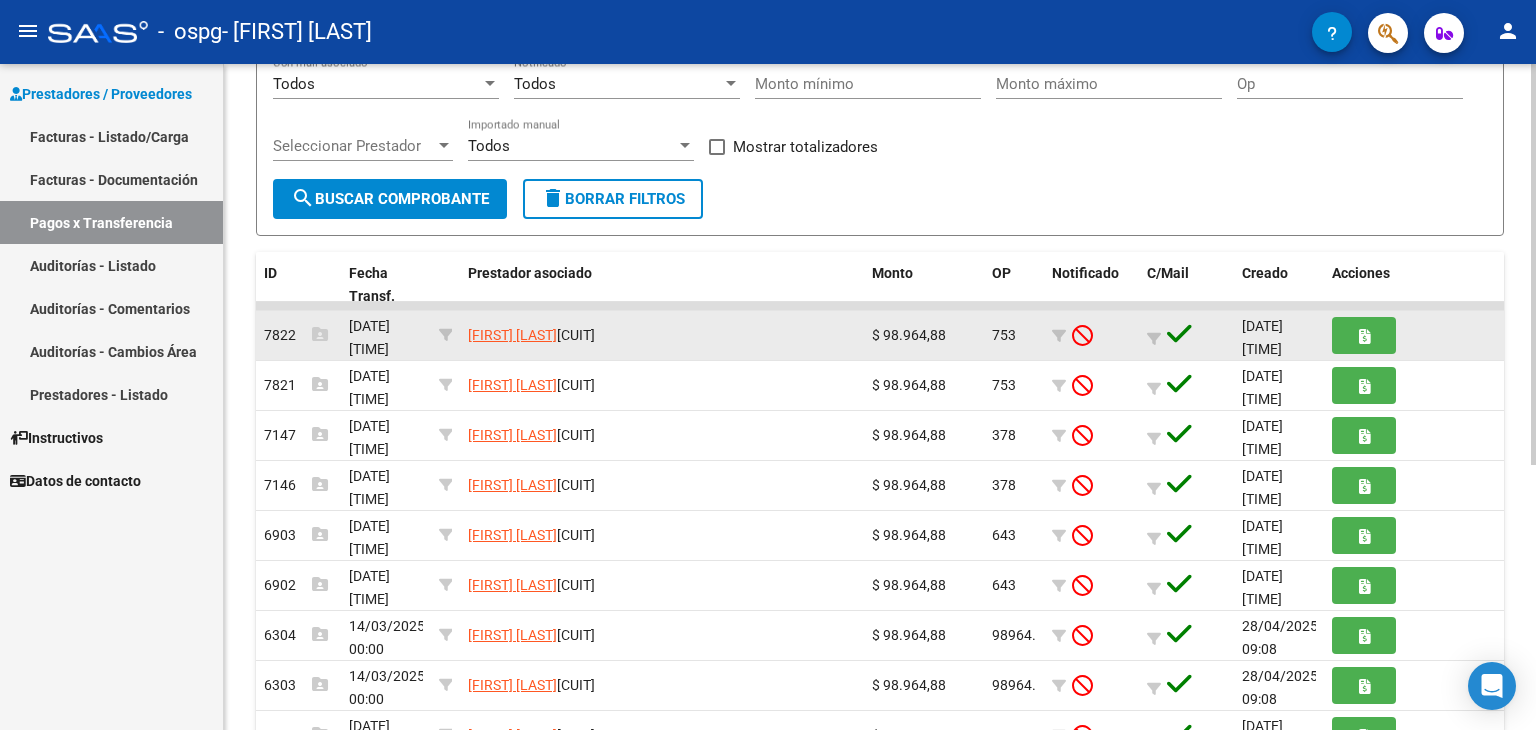 click on "753" 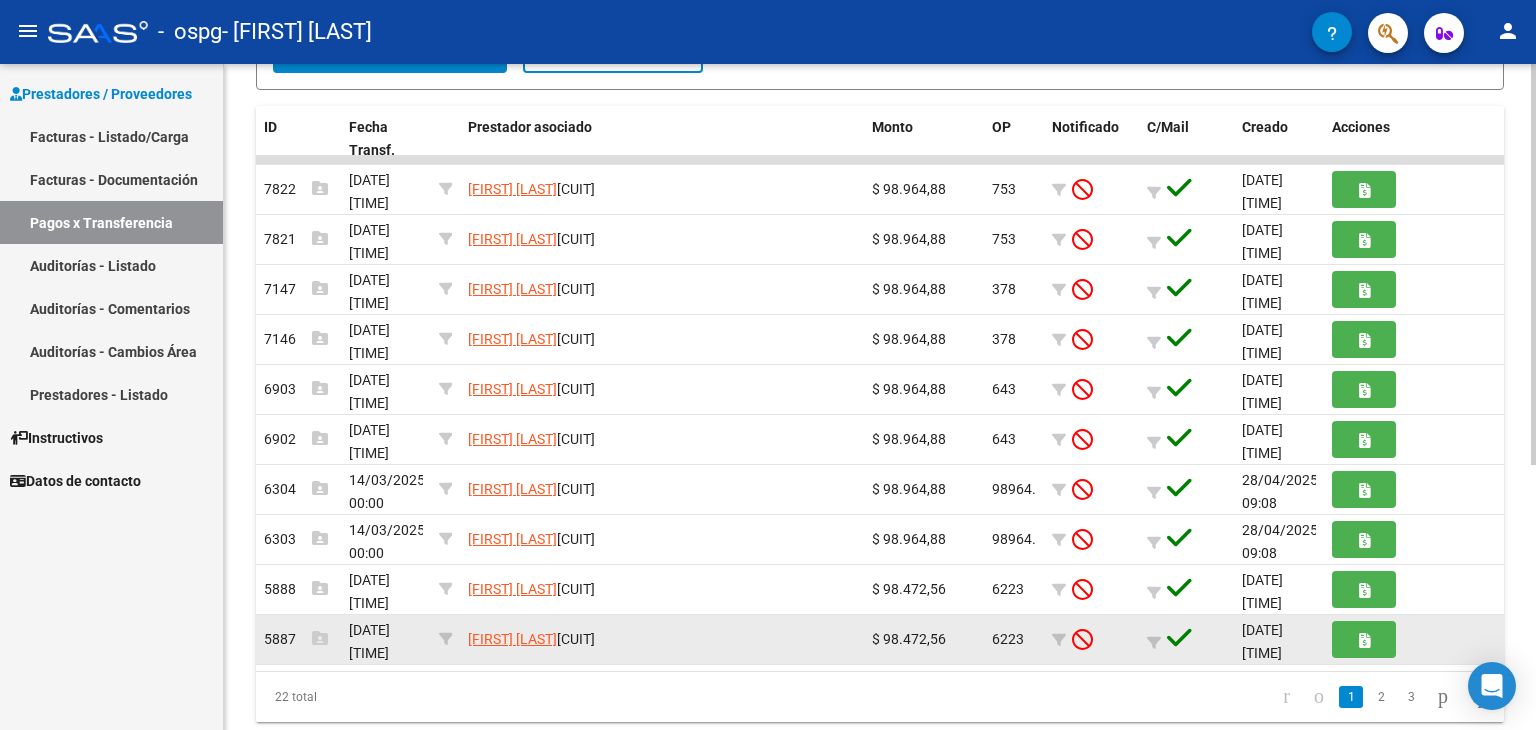 scroll, scrollTop: 339, scrollLeft: 0, axis: vertical 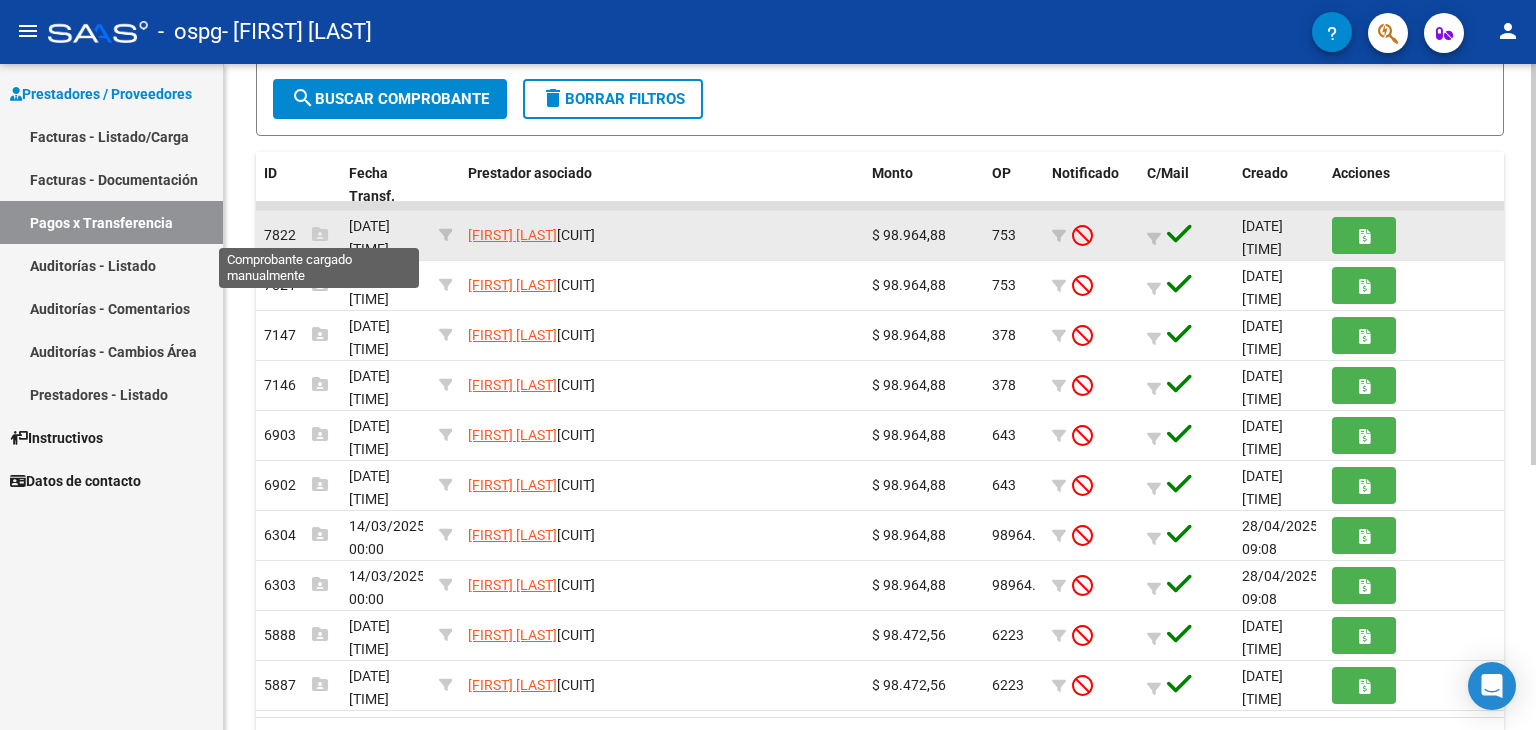 click 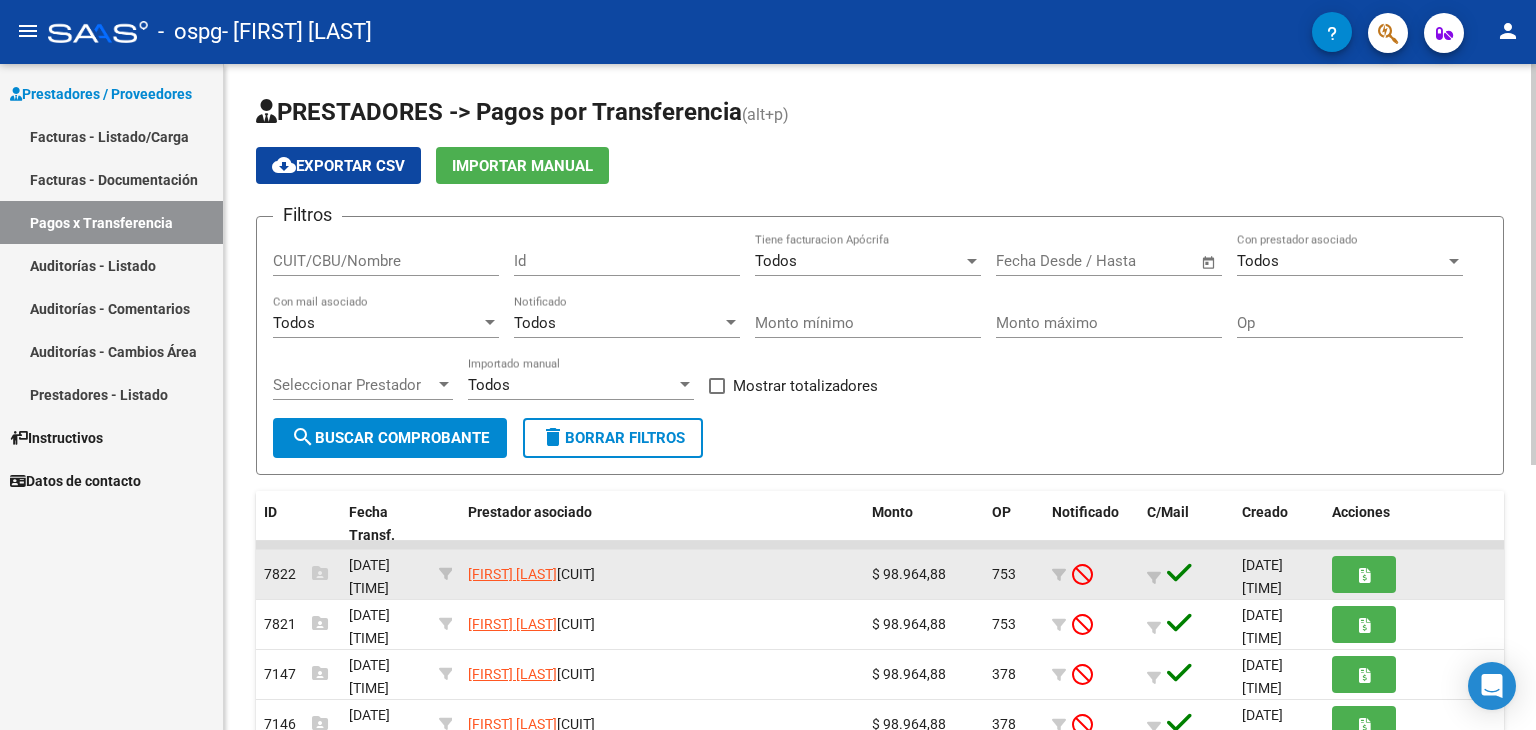 scroll, scrollTop: 200, scrollLeft: 0, axis: vertical 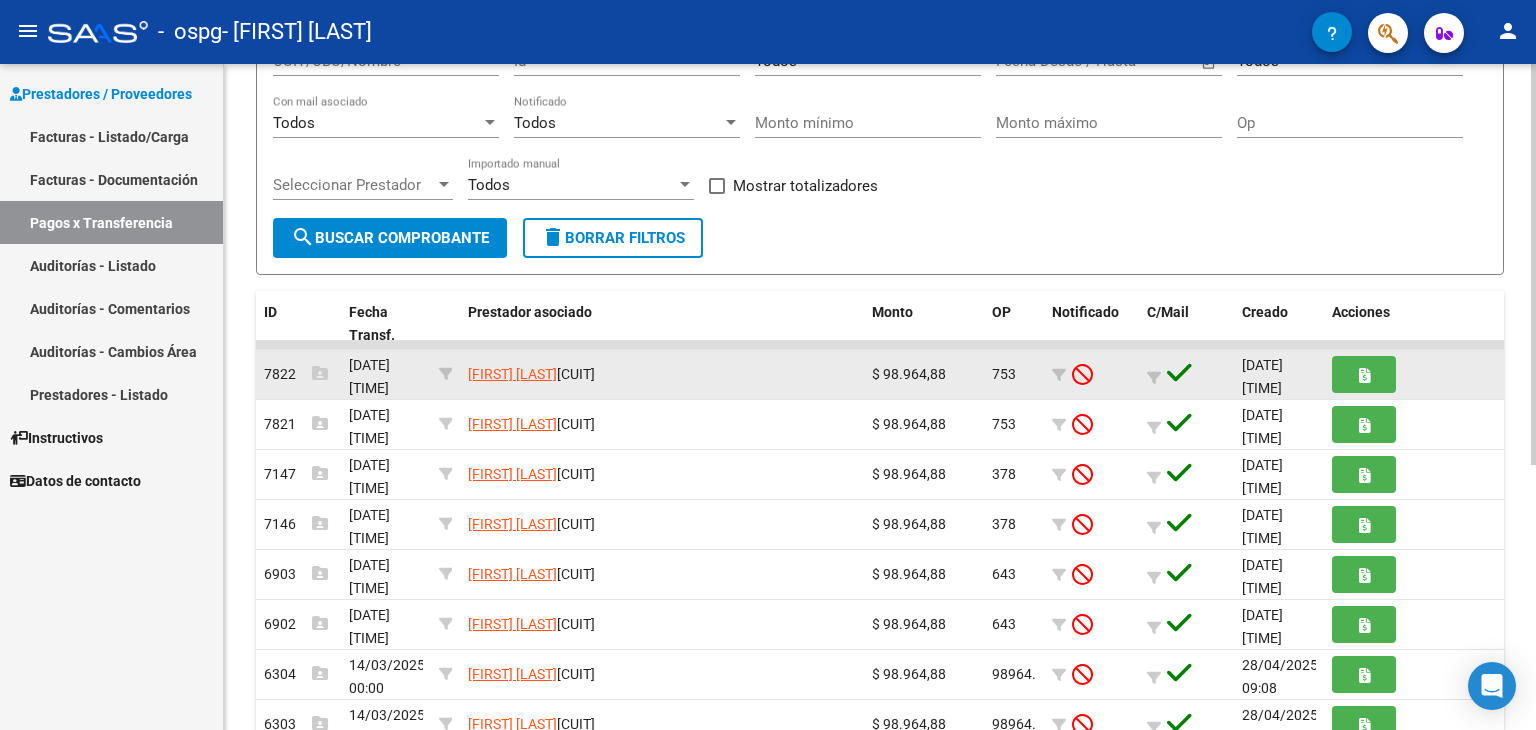 click on "[FIRST] [LAST] [CUIT]" 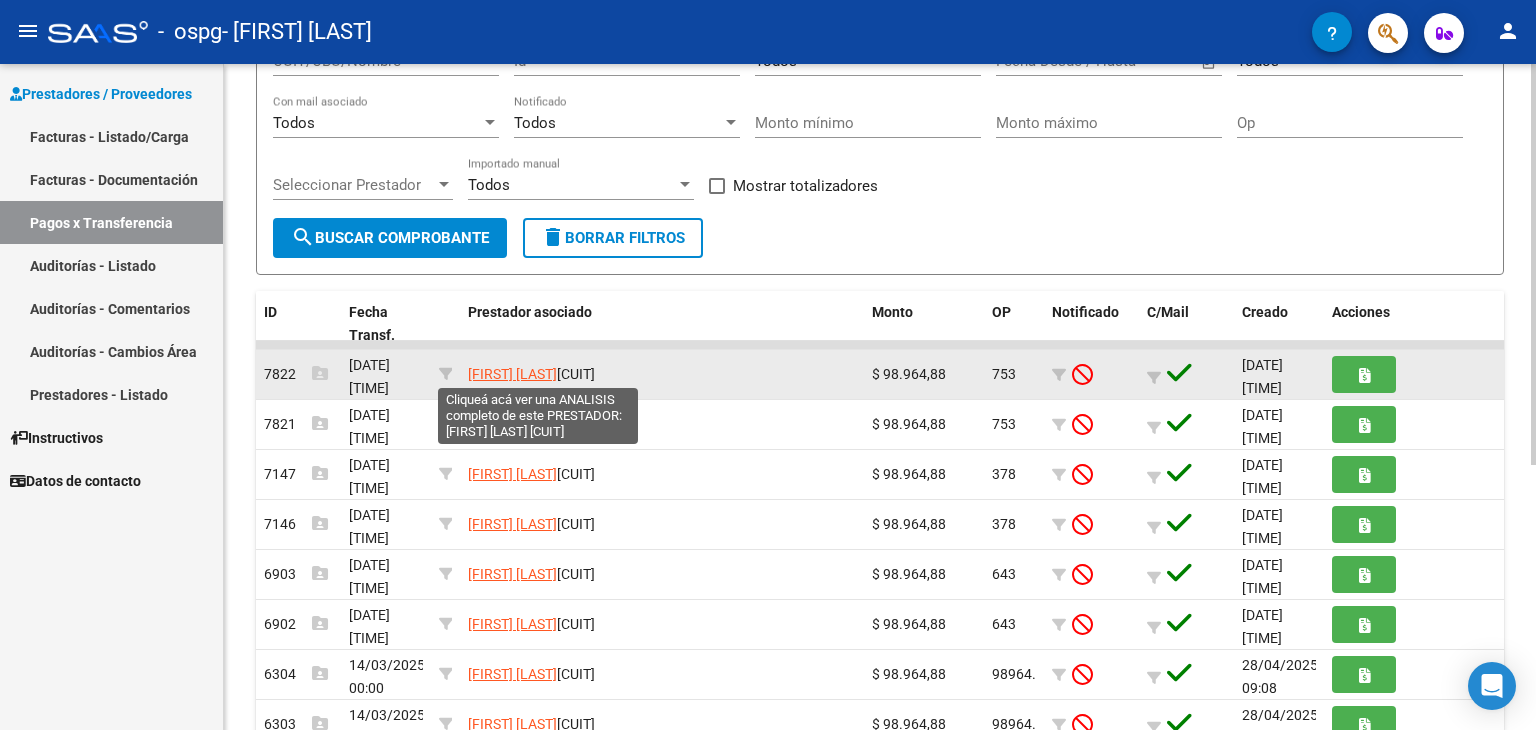 click on "[FIRST] [LAST]" 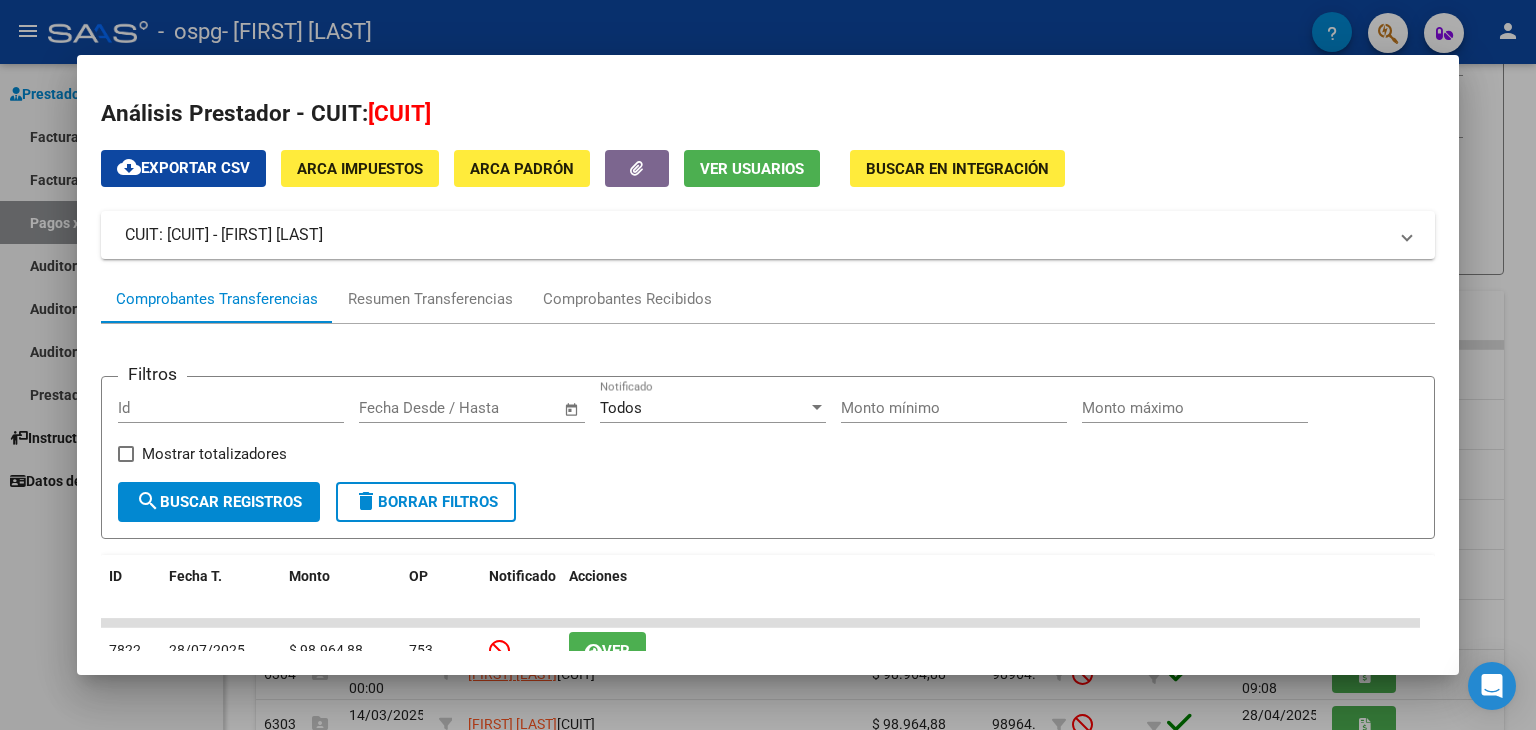 click on "Ver Usuarios" 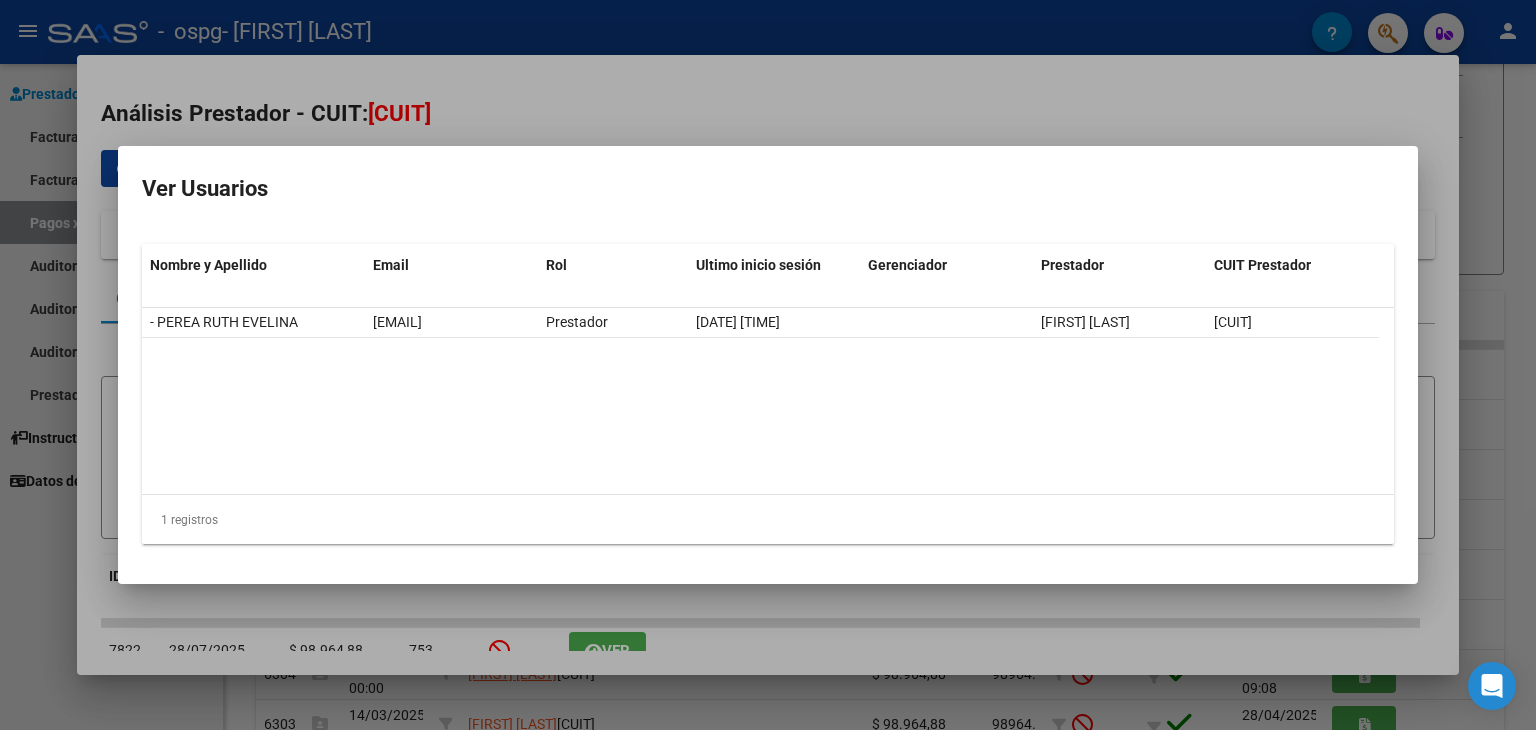 click at bounding box center [768, 365] 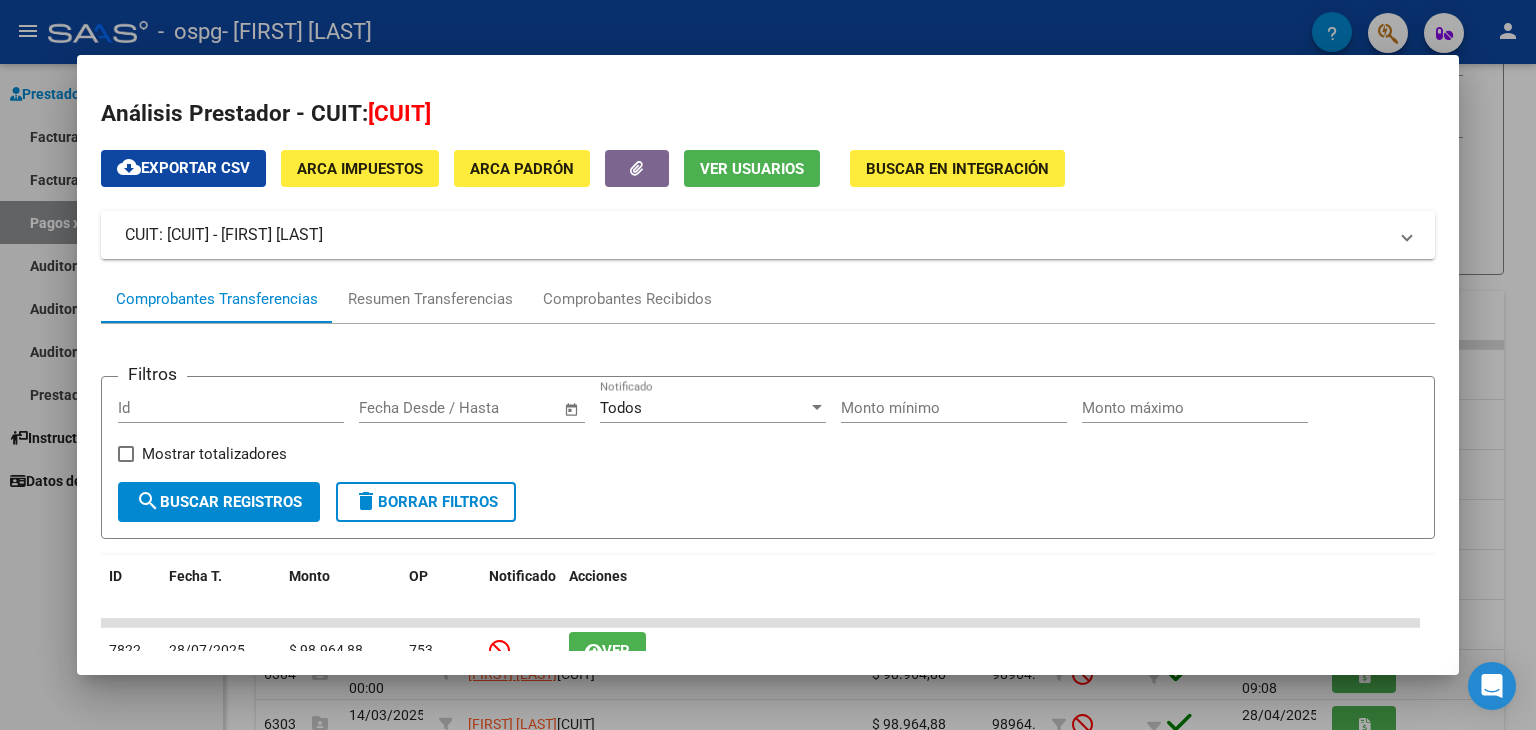 click on "Buscar en Integración" 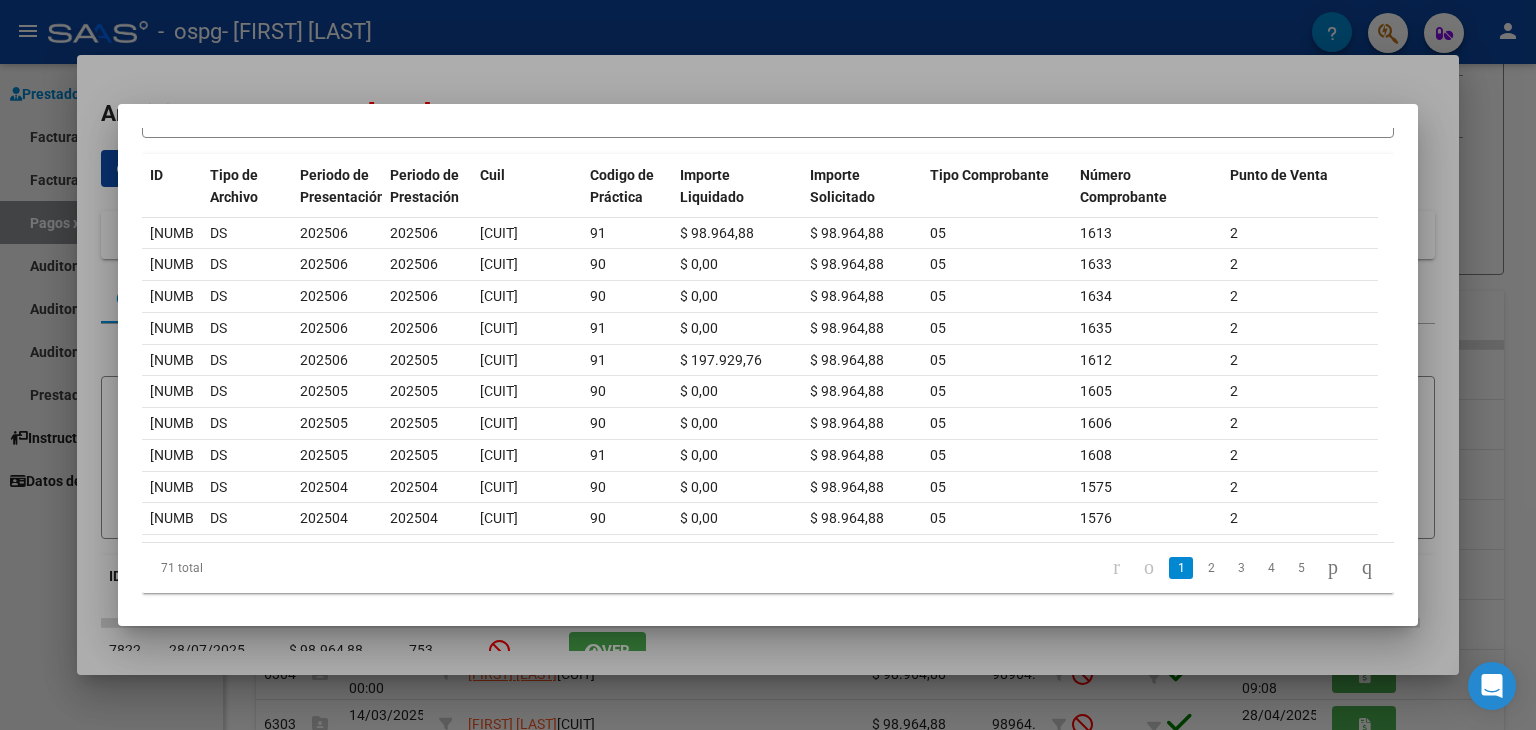 scroll, scrollTop: 200, scrollLeft: 0, axis: vertical 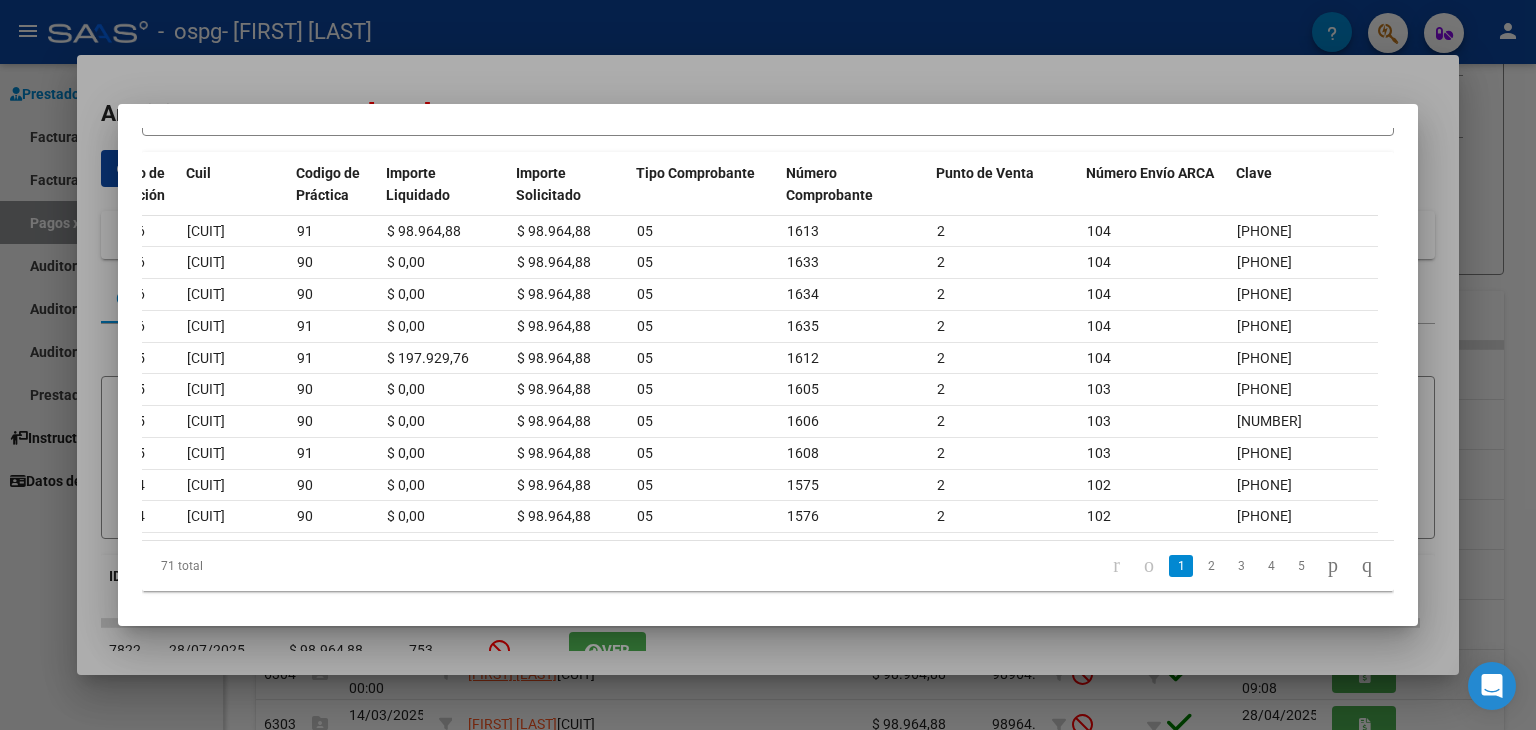 click at bounding box center (768, 365) 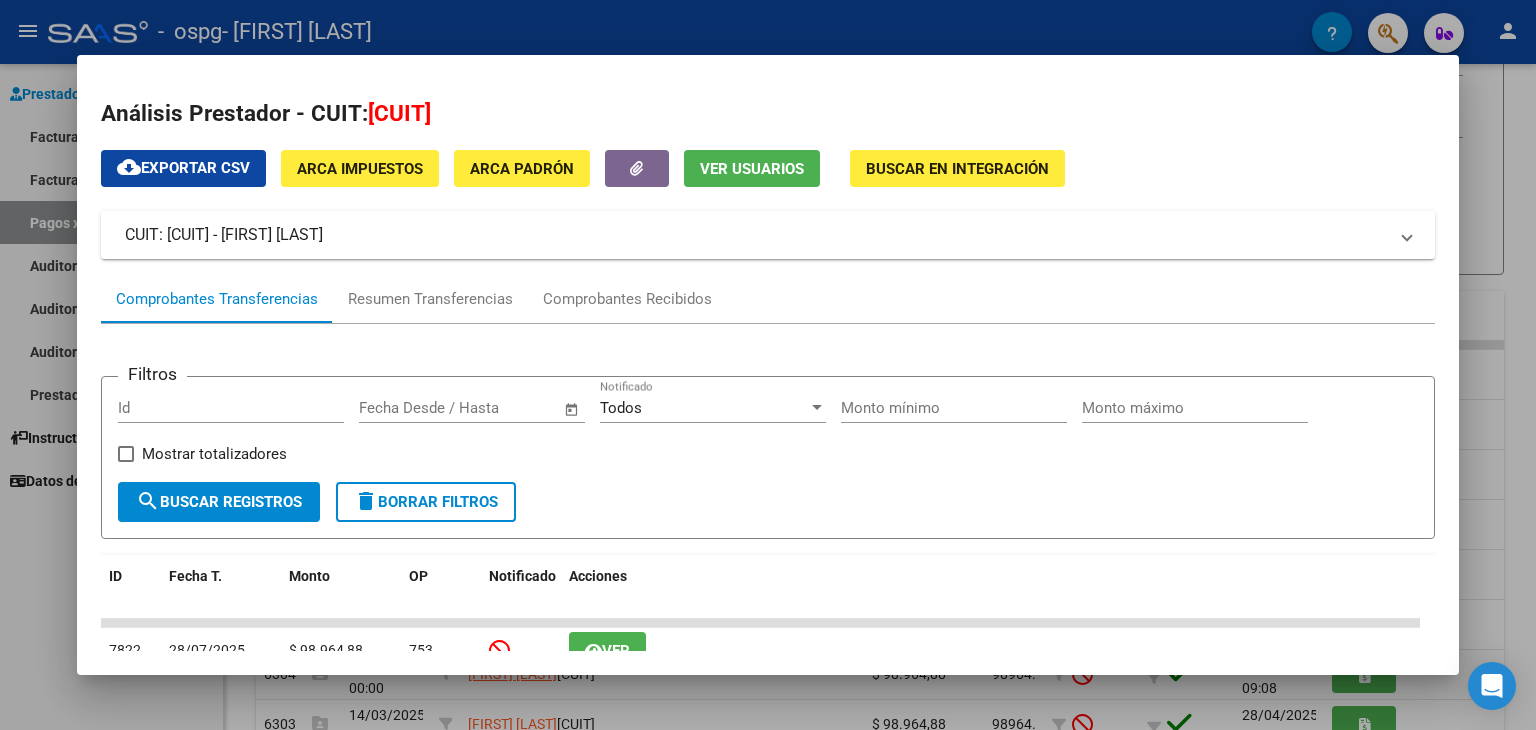 click on "cloud_download  Exportar CSV  ARCA Impuestos ARCA Padrón Ver Usuarios Buscar en Integración  CUIT: [CUIT] - [FIRST] [LAST]  Es Prestador Discapacidad:  Si Activo:  Si Cuentas: CBU: [CBU] - ALIAS:  -   Comprobantes Transferencias Resumen Transferencias Comprobantes Recibidos Filtros Id Start date – End date Fecha Desde / Hasta Todos Notificado Monto mínimo Monto máximo    Mostrar totalizadores  search  Buscar Registros  delete  Borrar Filtros  ID Fecha T. Monto OP Notificado Acciones 7822 [DATE] $ 98.964,88 753 Ver    7821 [DATE] $ 98.964,88 753 Ver    7147 [DATE] $ 98.964,88 378 Ver    7146 [DATE] $ 98.964,88 378 Ver    6903 [DATE] $ 98.964,88 643 Ver    6902 [DATE] $ 98.964,88 643 Ver    6304 [DATE] $ 98.964,88 98964.88 Ver    6303 [DATE] $ 98.964,88 98964.88 Ver    5888 [DATE] $ 98.472,56 6223 Ver    5887 [DATE] $ 98.472,56 6223 Ver     22 total   1   2   3" at bounding box center (768, 656) 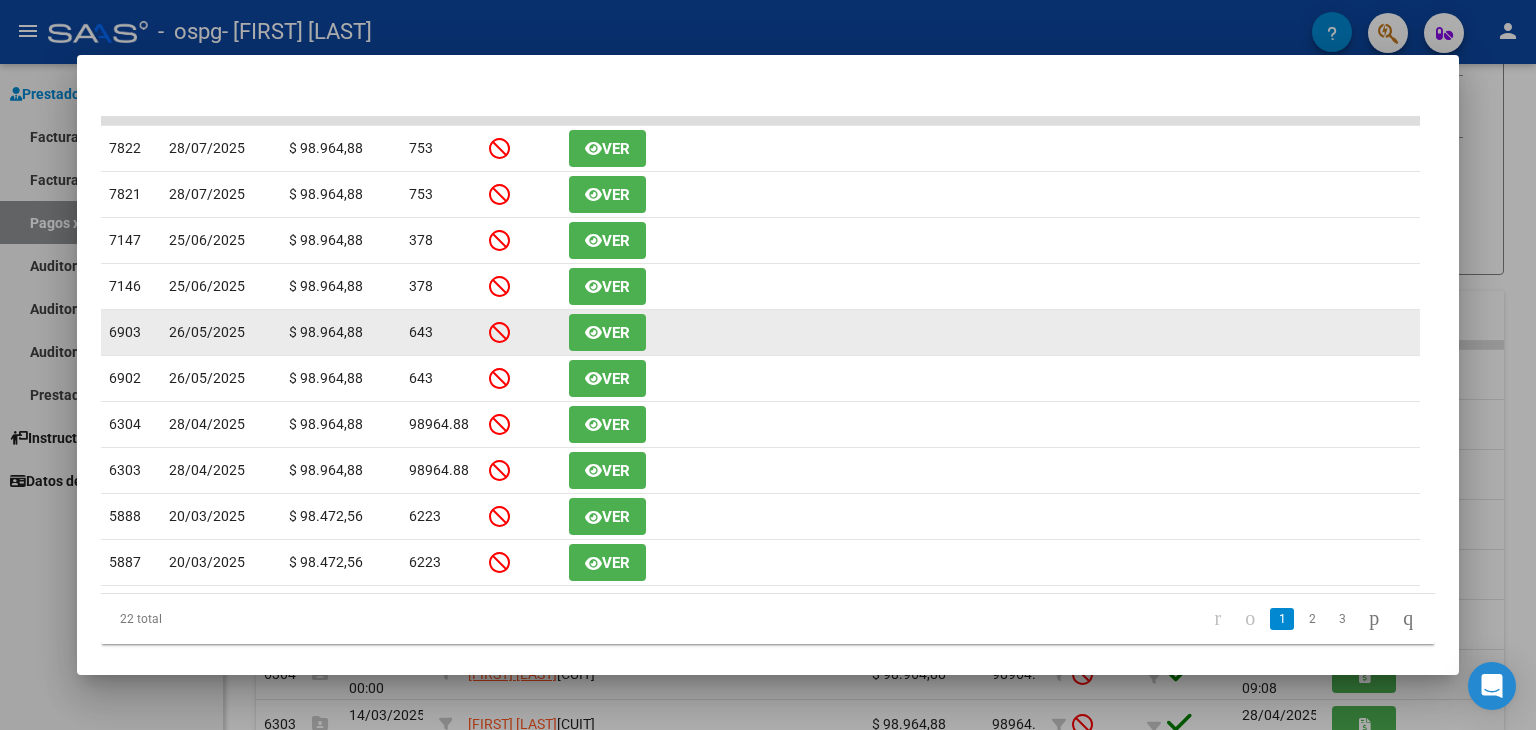 scroll, scrollTop: 531, scrollLeft: 0, axis: vertical 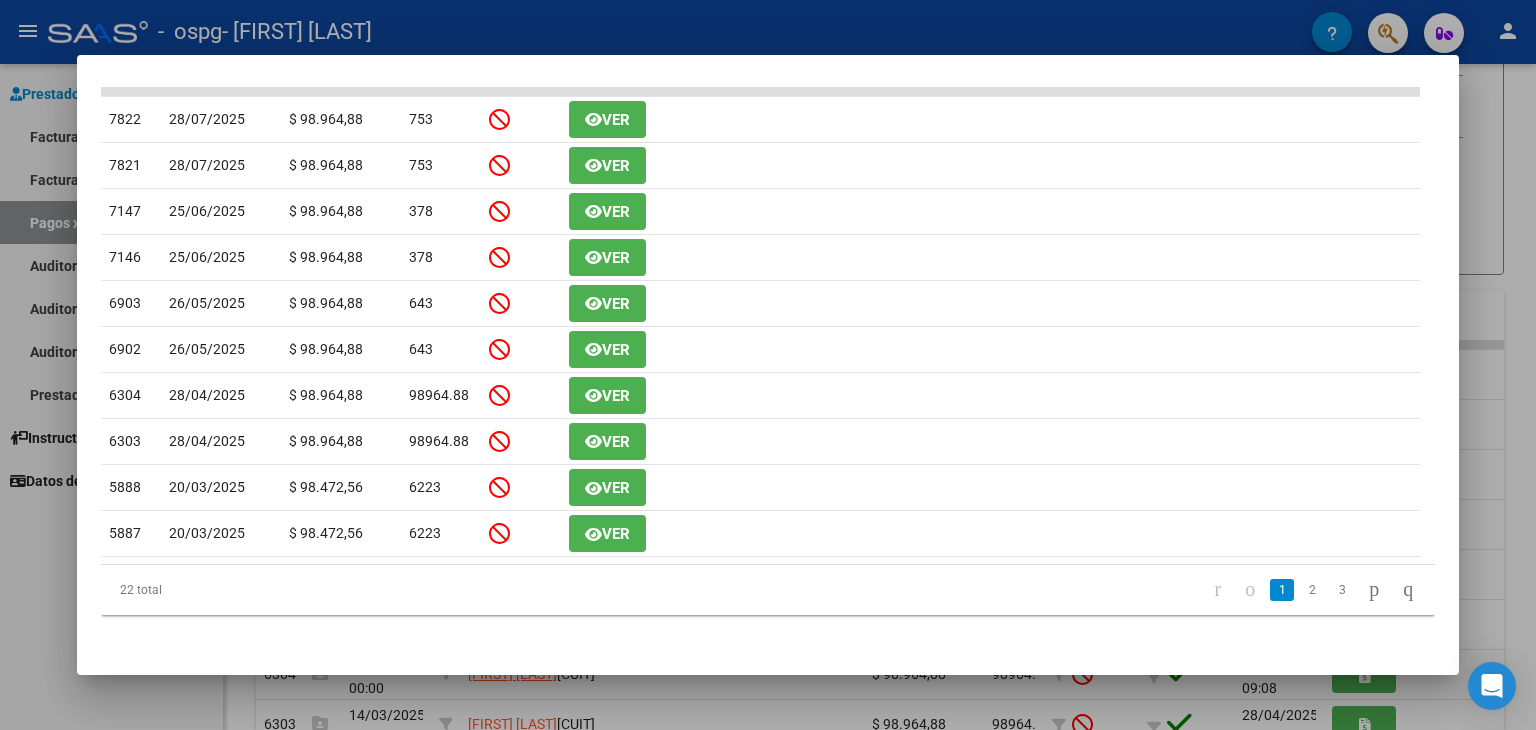 click at bounding box center (768, 365) 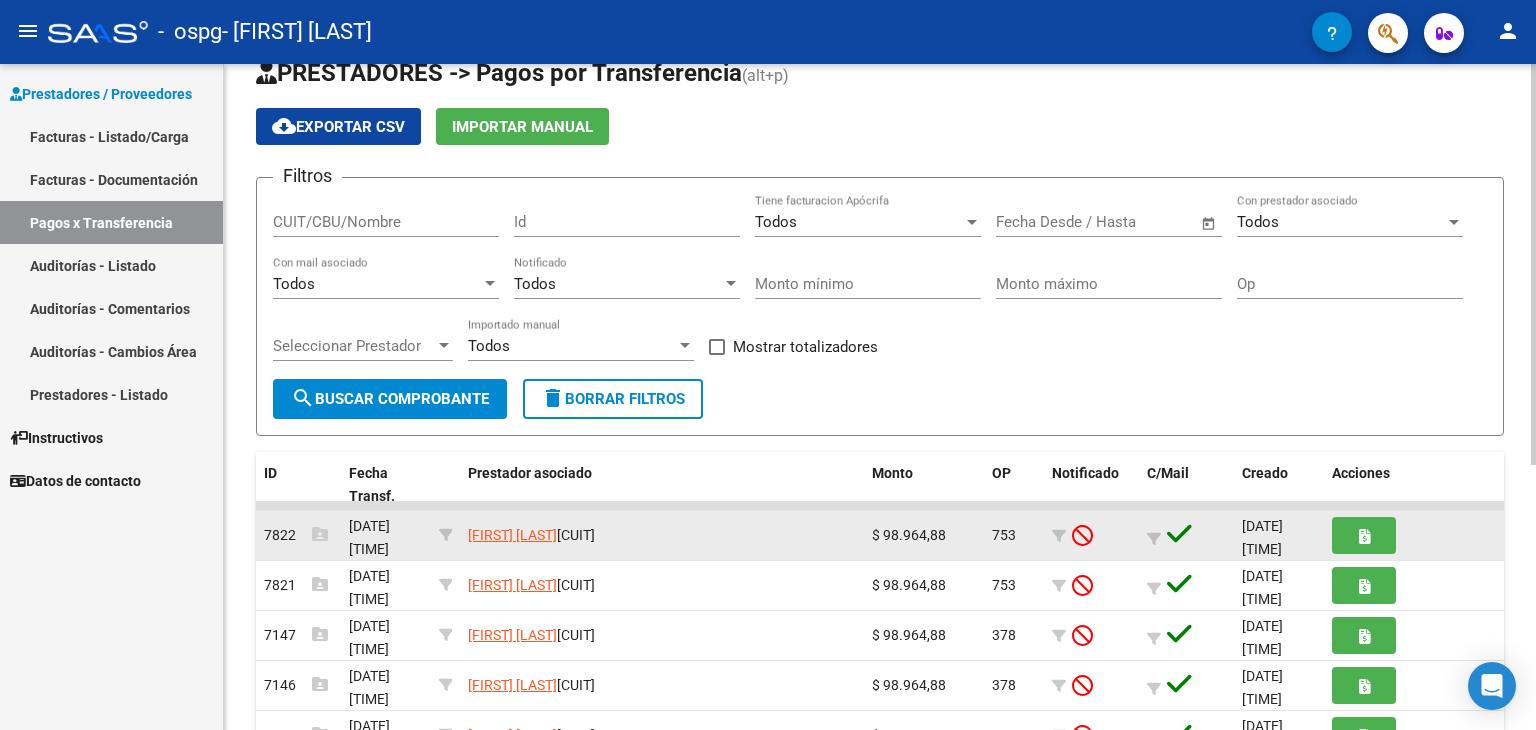 scroll, scrollTop: 0, scrollLeft: 0, axis: both 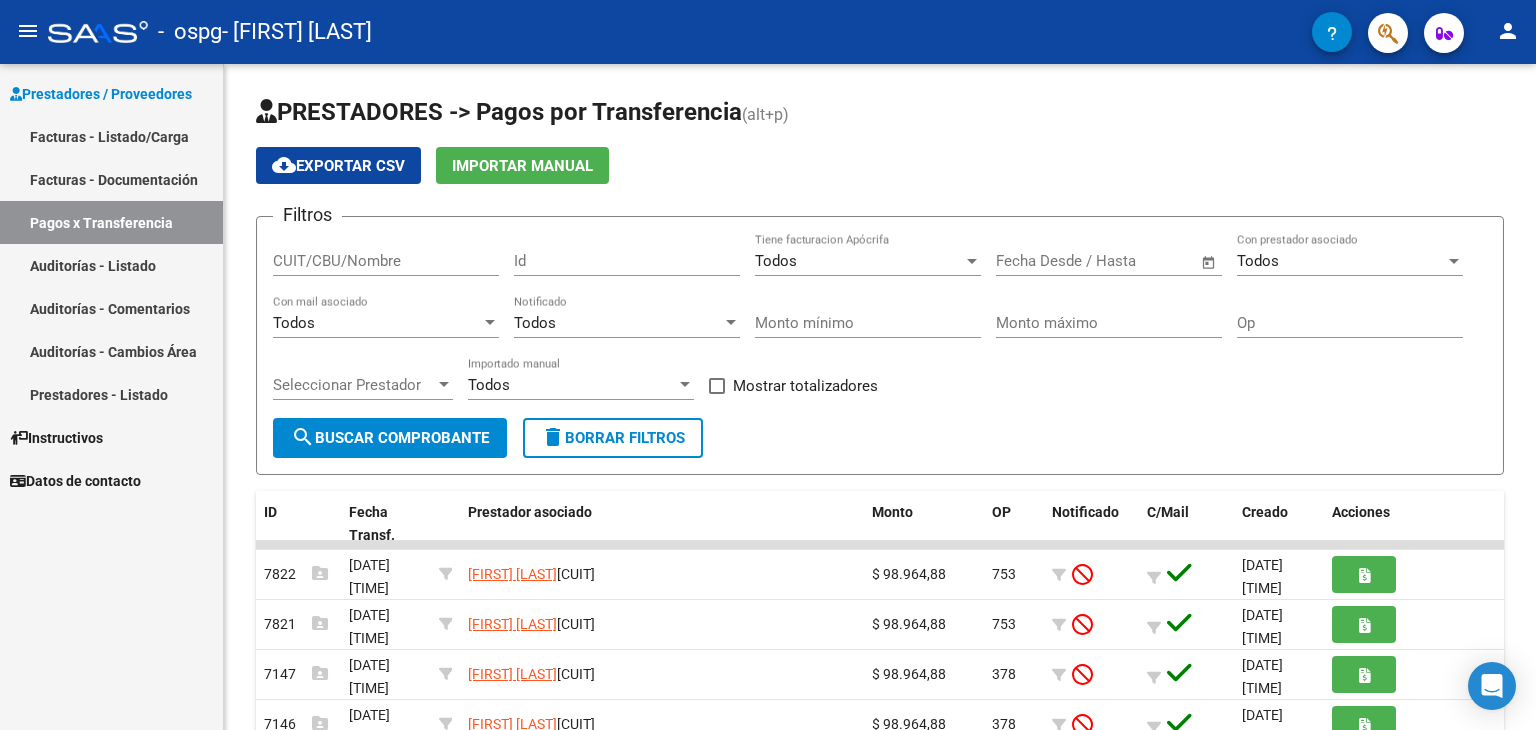 click on "Facturas - Listado/Carga" at bounding box center (111, 136) 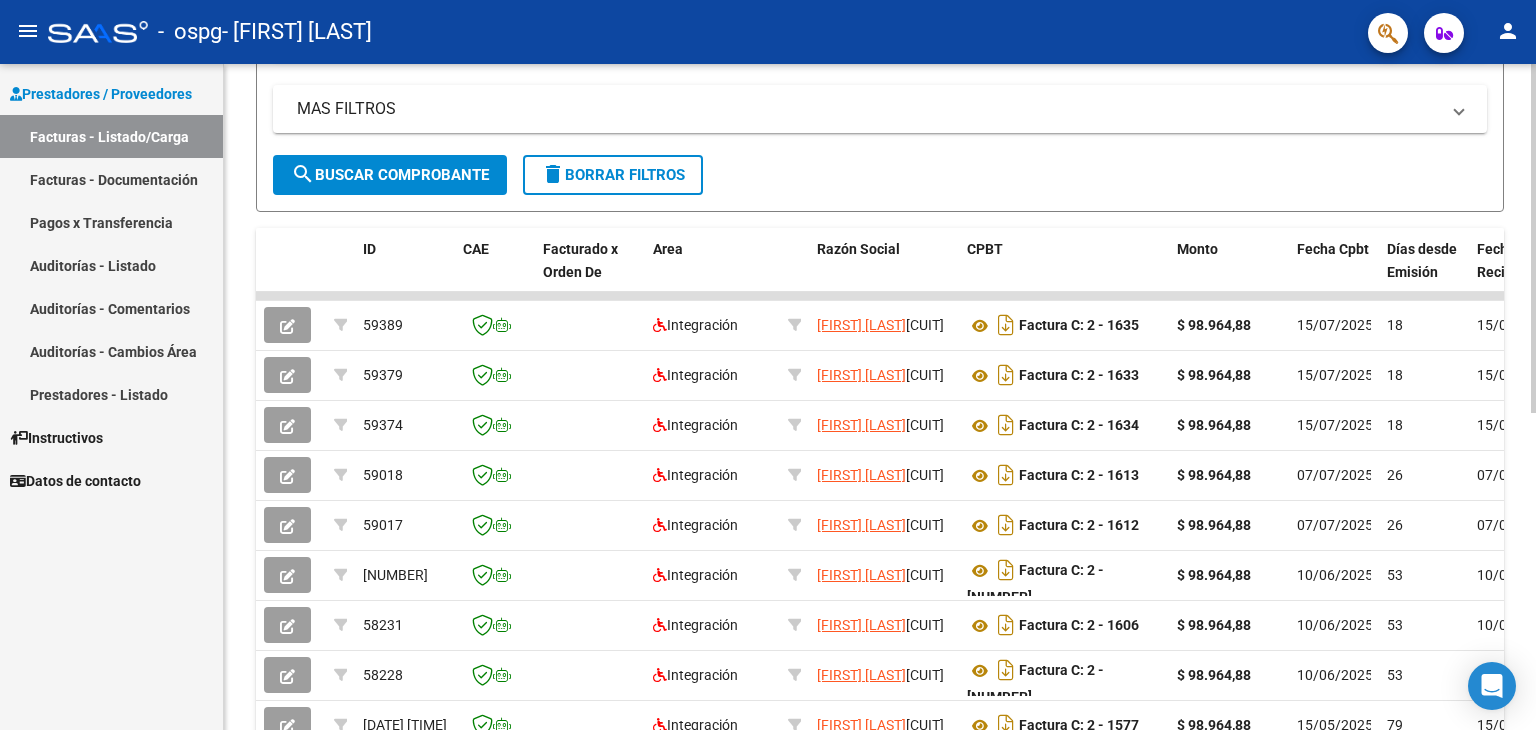 scroll, scrollTop: 600, scrollLeft: 0, axis: vertical 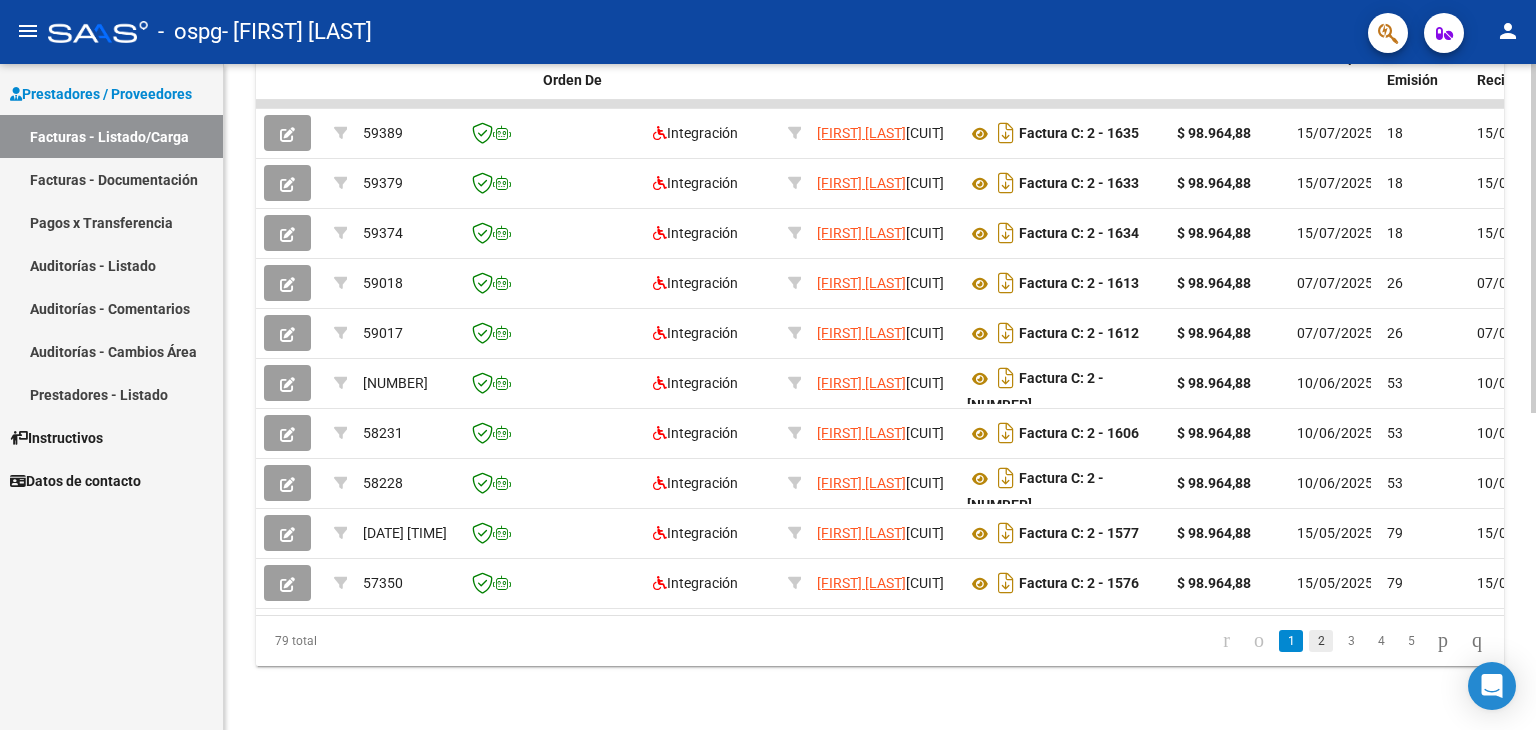 click on "2" 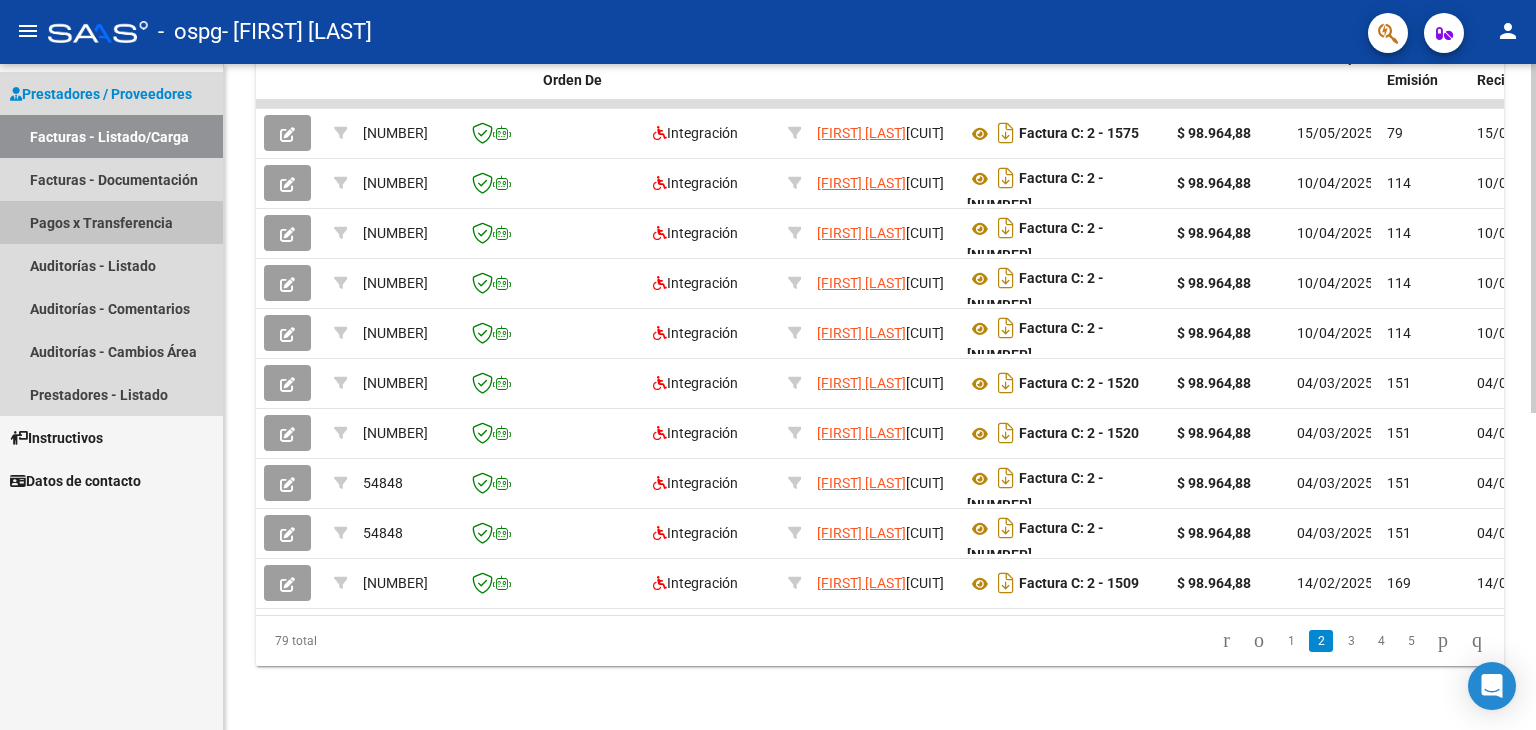 click on "Pagos x Transferencia" at bounding box center (111, 222) 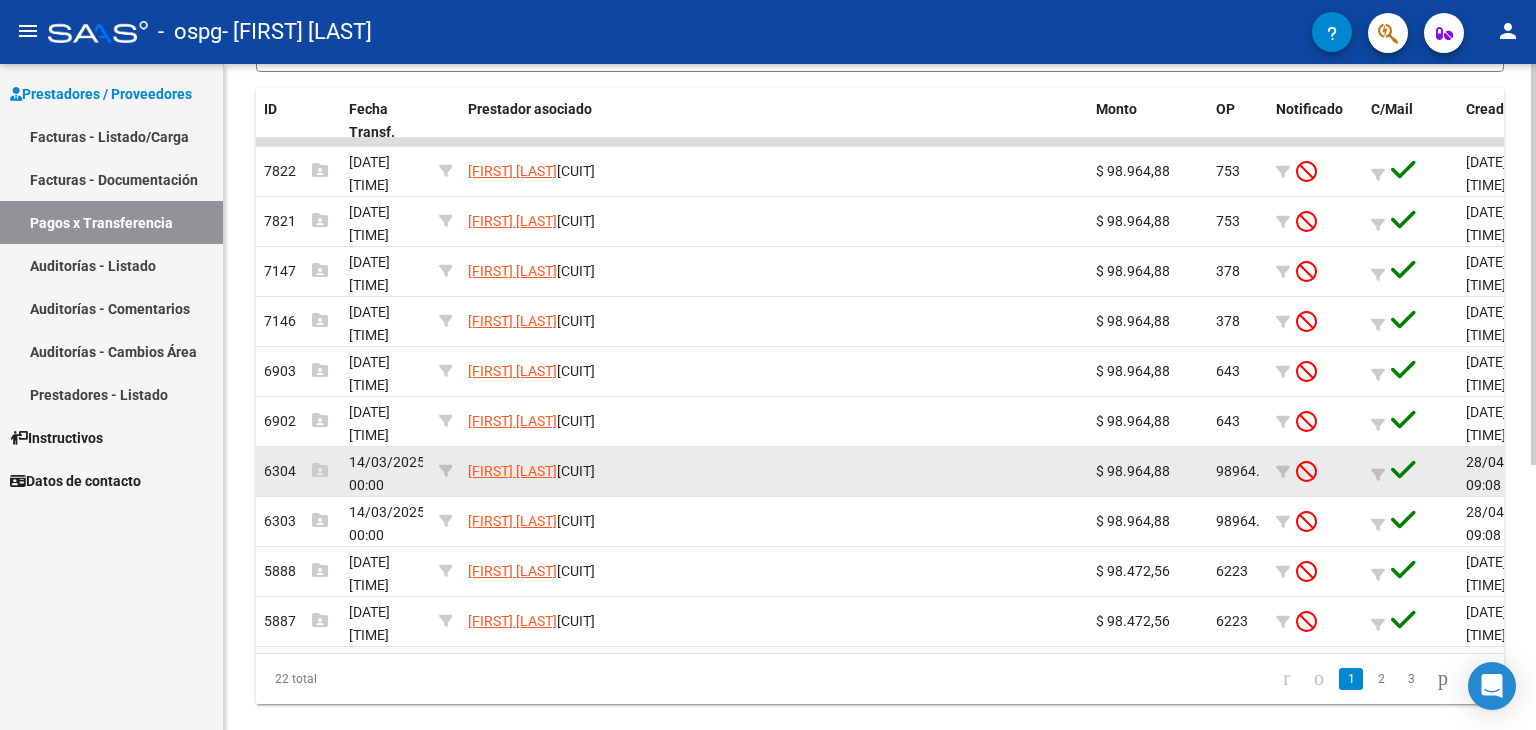 scroll, scrollTop: 439, scrollLeft: 0, axis: vertical 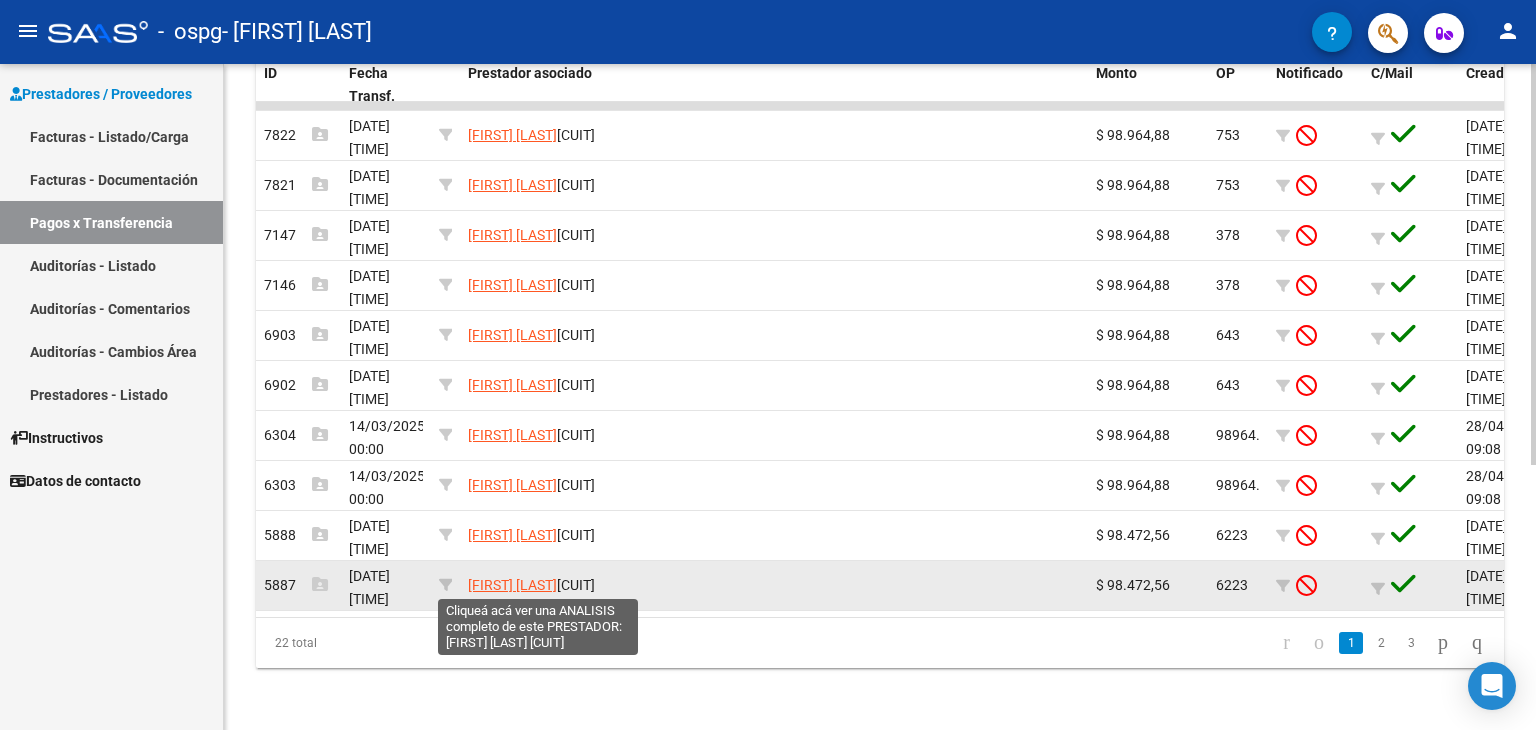 click on "[FIRST] [LAST]" 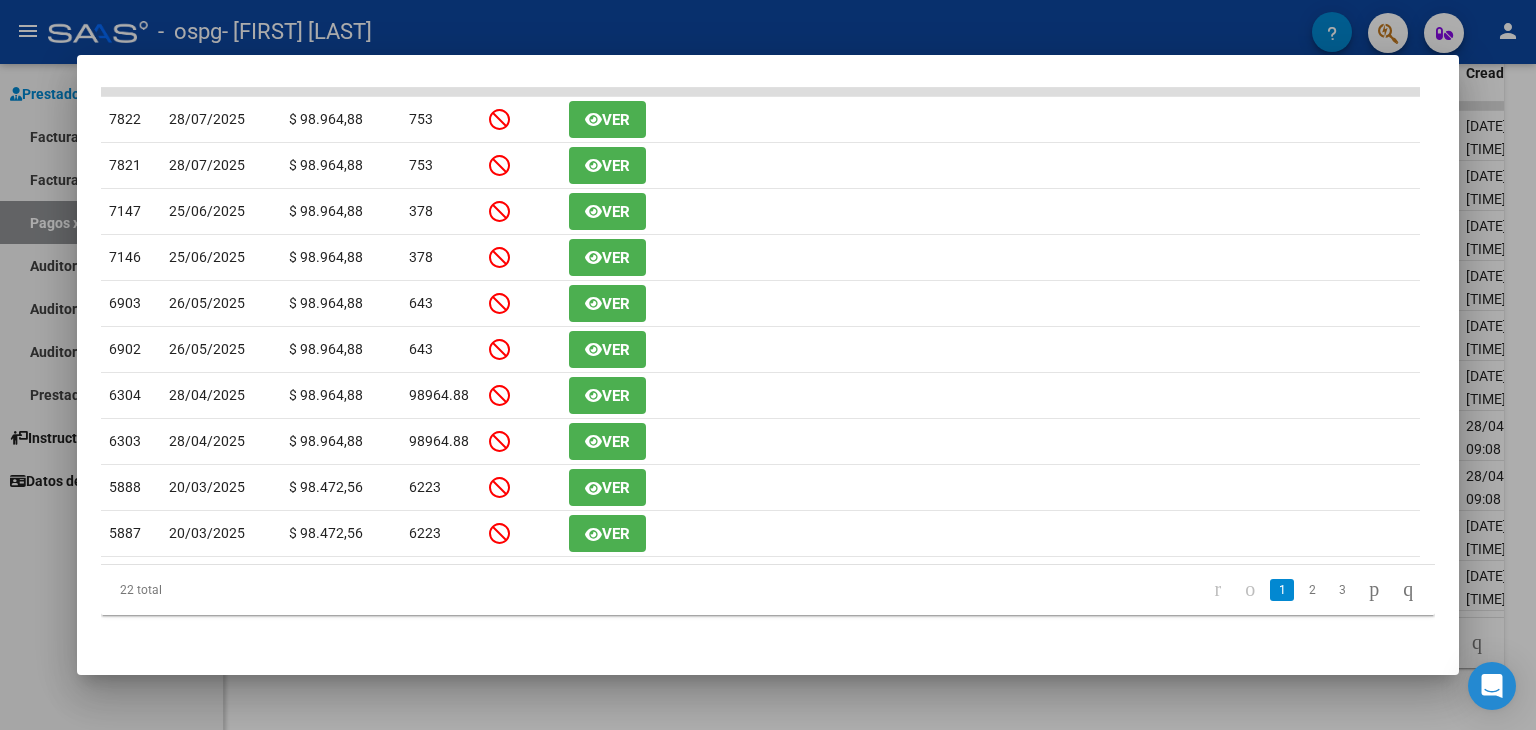 scroll, scrollTop: 431, scrollLeft: 0, axis: vertical 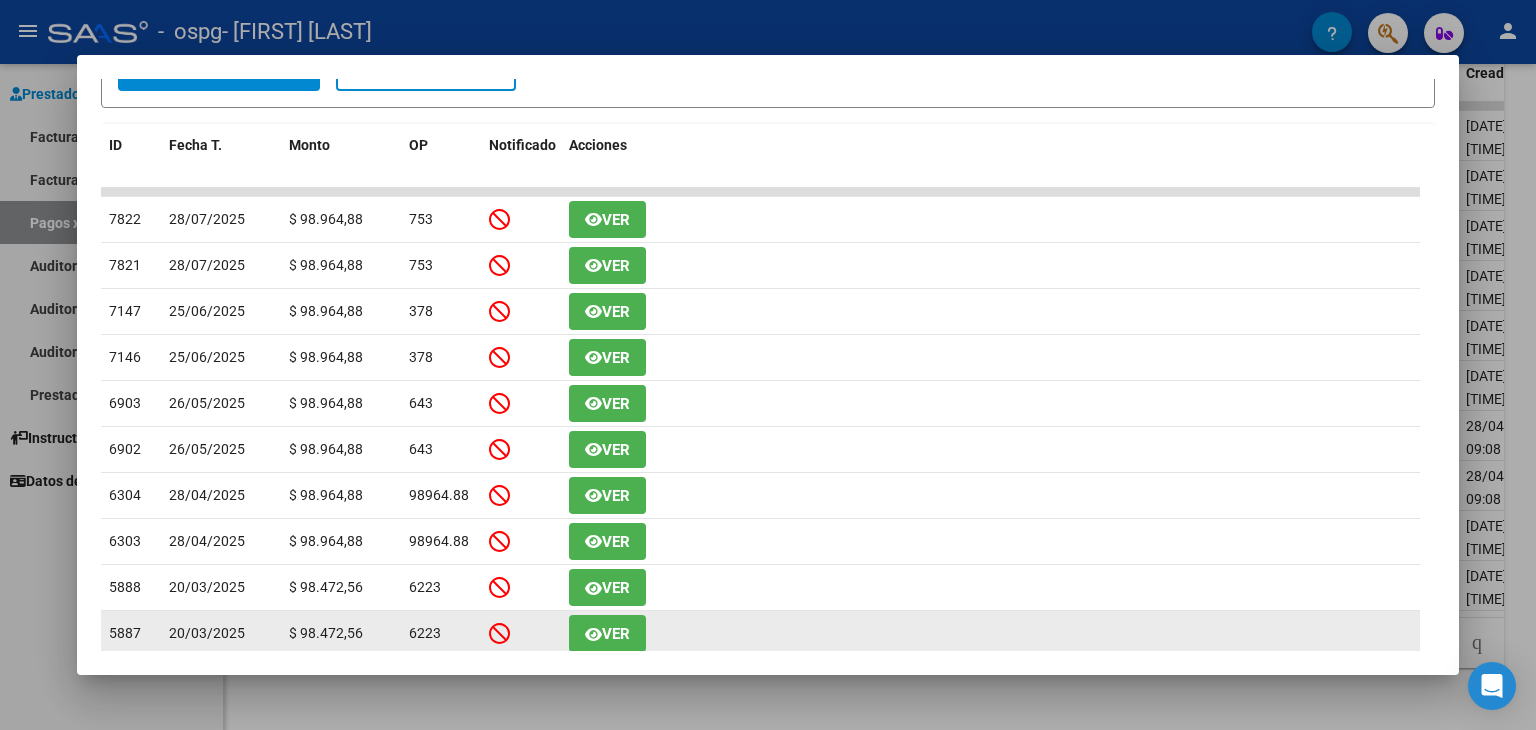 click on "Ver" 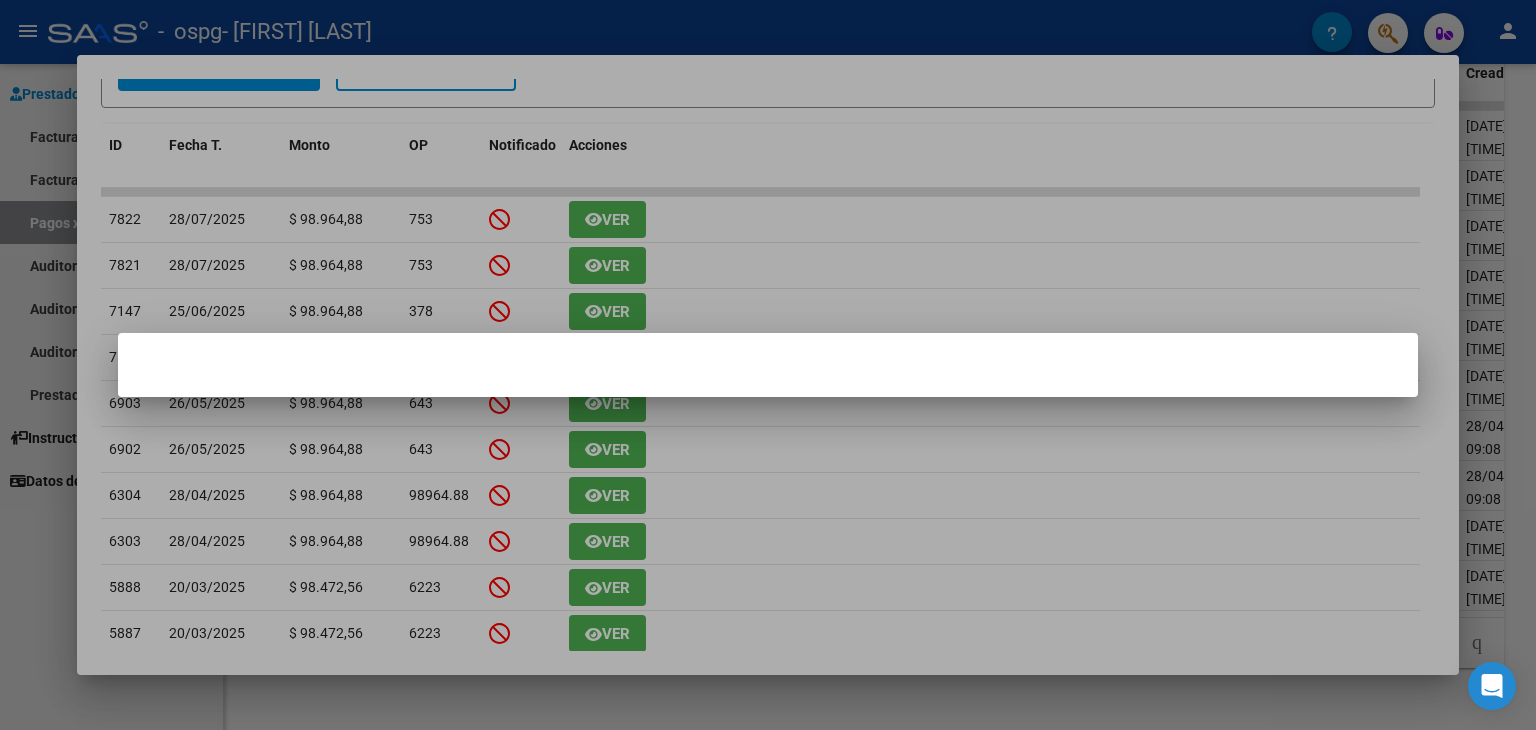 drag, startPoint x: 445, startPoint y: 728, endPoint x: 444, endPoint y: 716, distance: 12.0415945 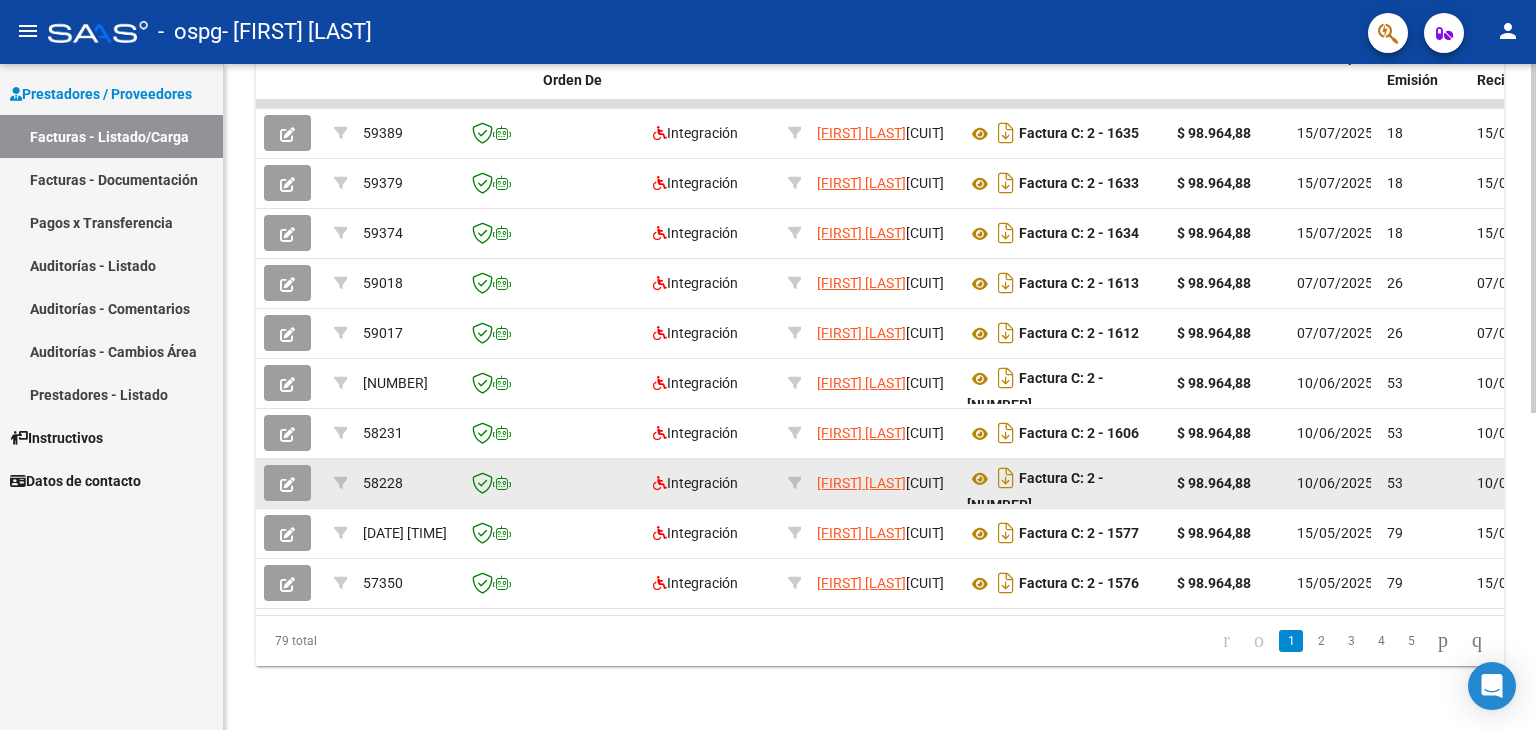 scroll, scrollTop: 604, scrollLeft: 0, axis: vertical 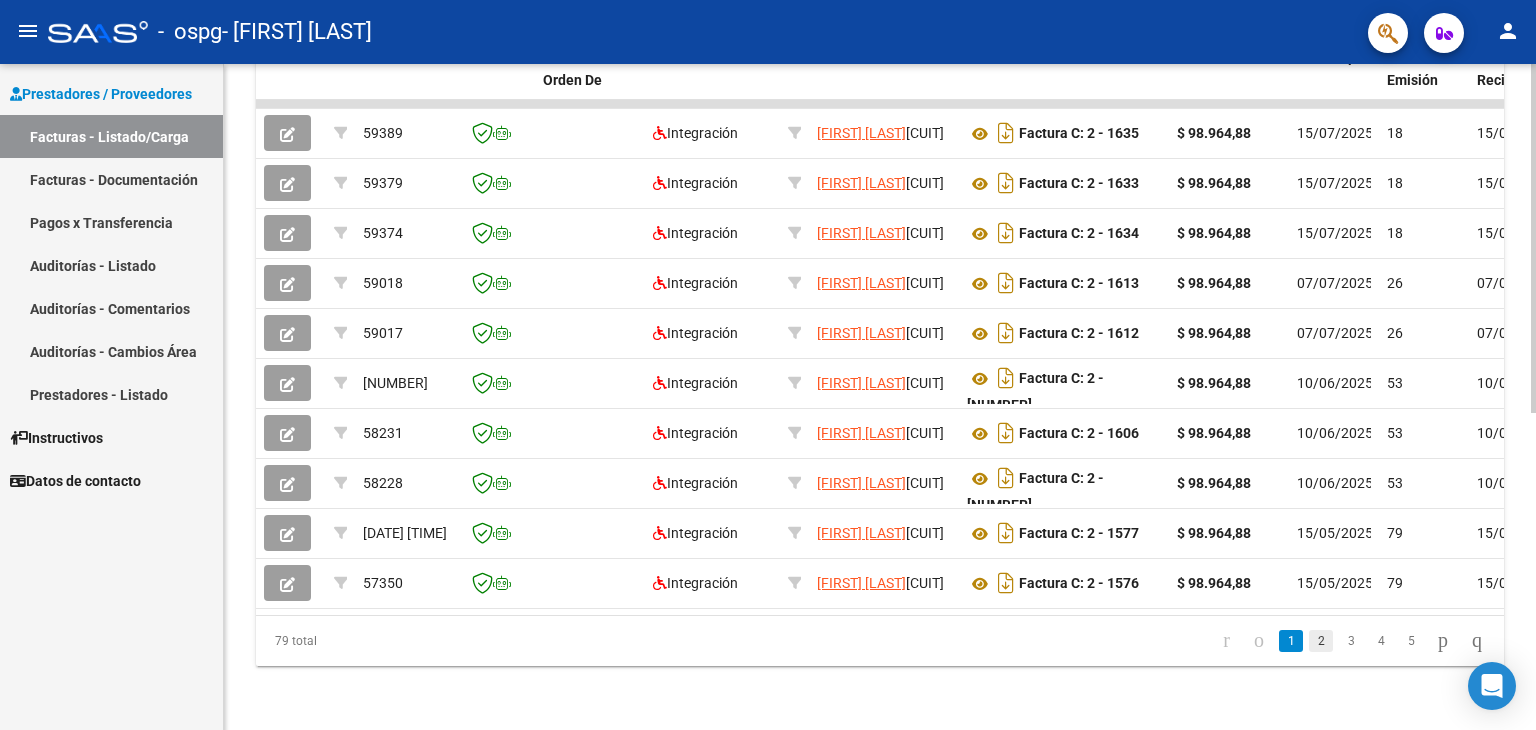 click on "2" 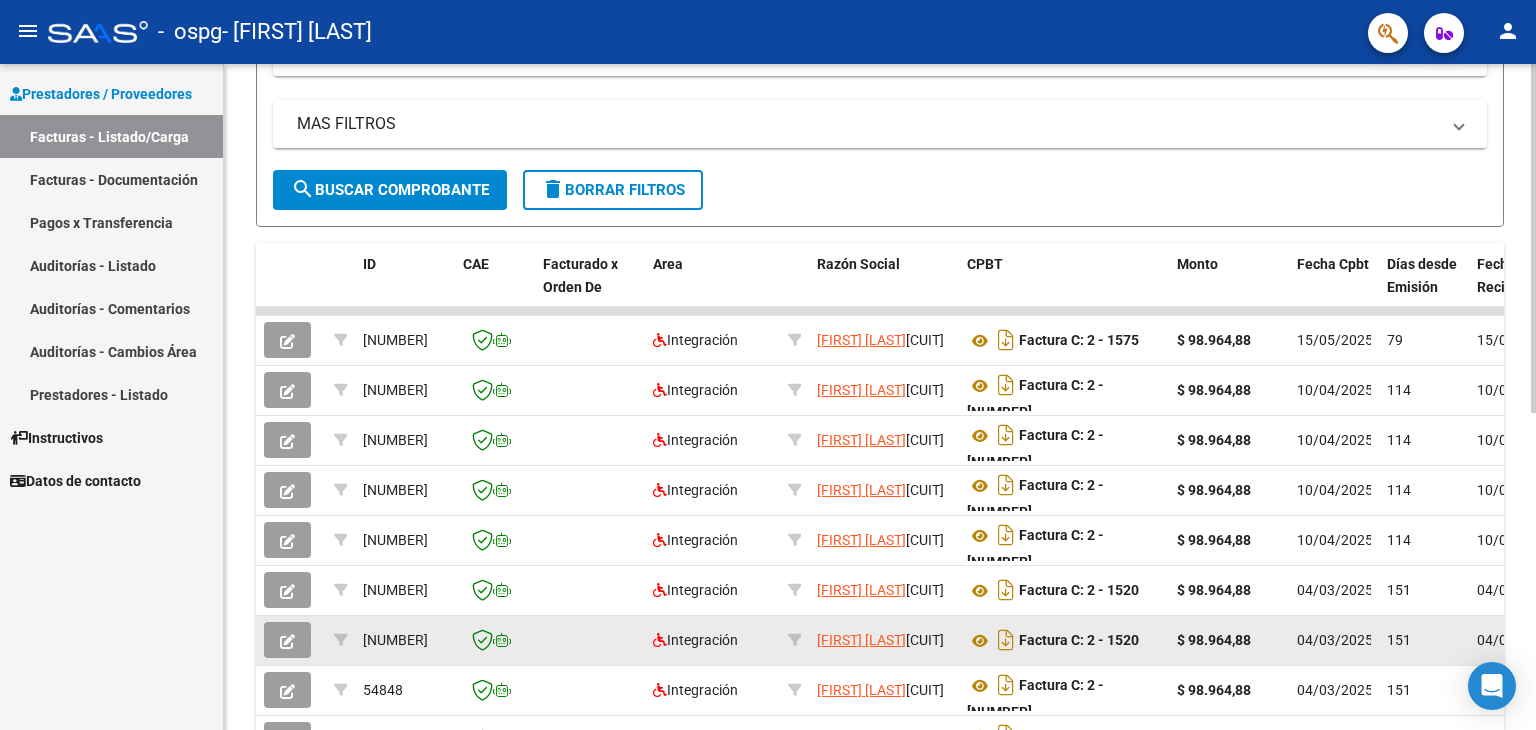 scroll, scrollTop: 504, scrollLeft: 0, axis: vertical 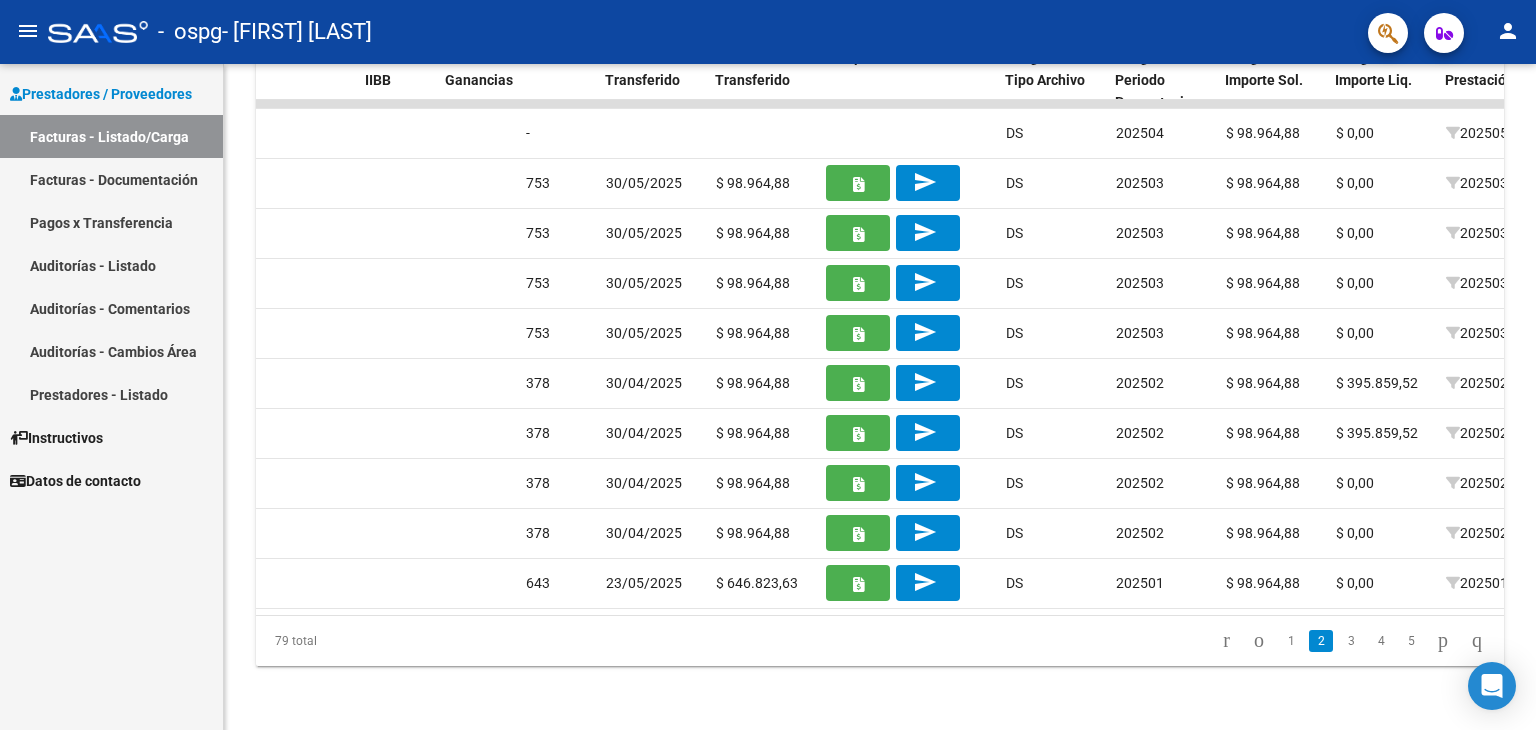 drag, startPoint x: 772, startPoint y: 617, endPoint x: 817, endPoint y: 622, distance: 45.276924 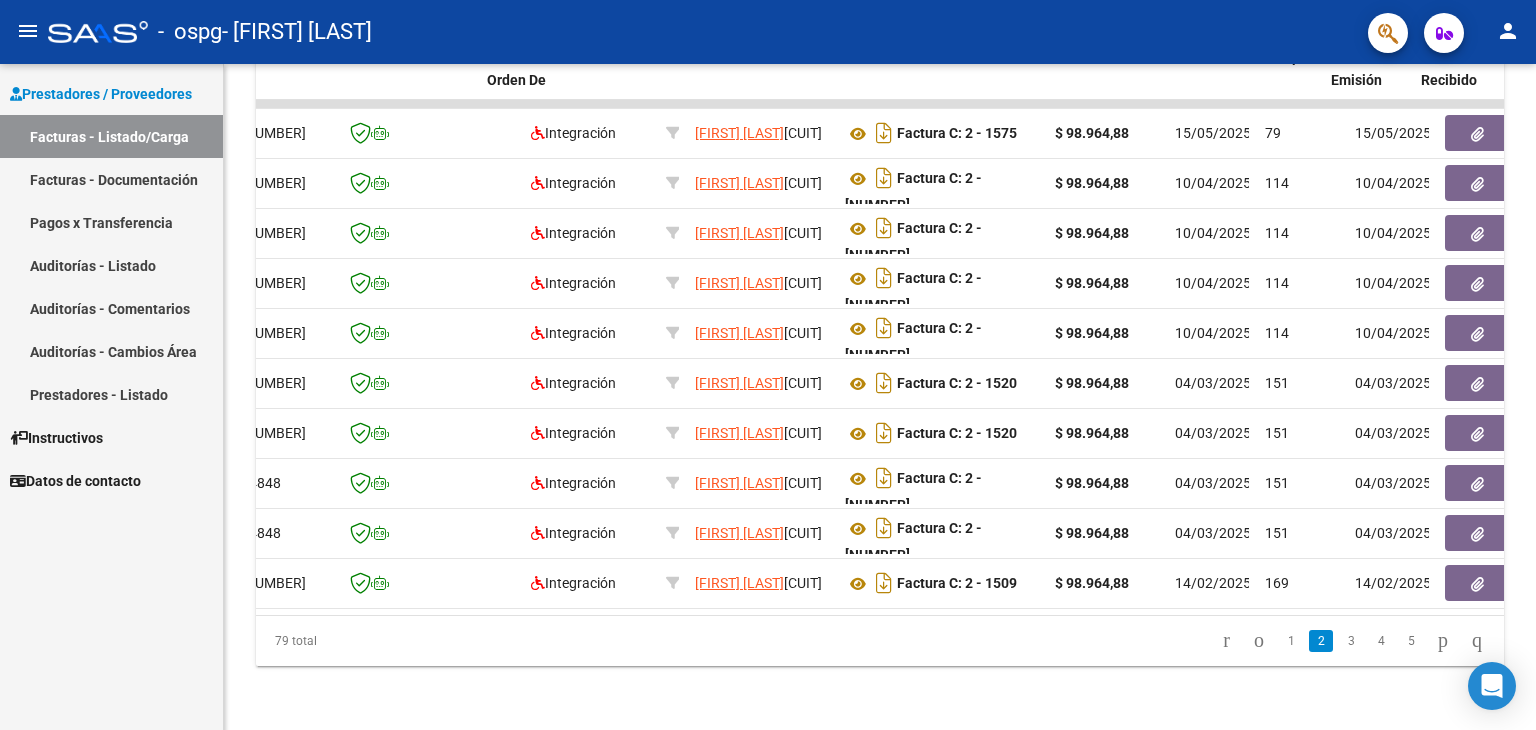 scroll, scrollTop: 0, scrollLeft: 0, axis: both 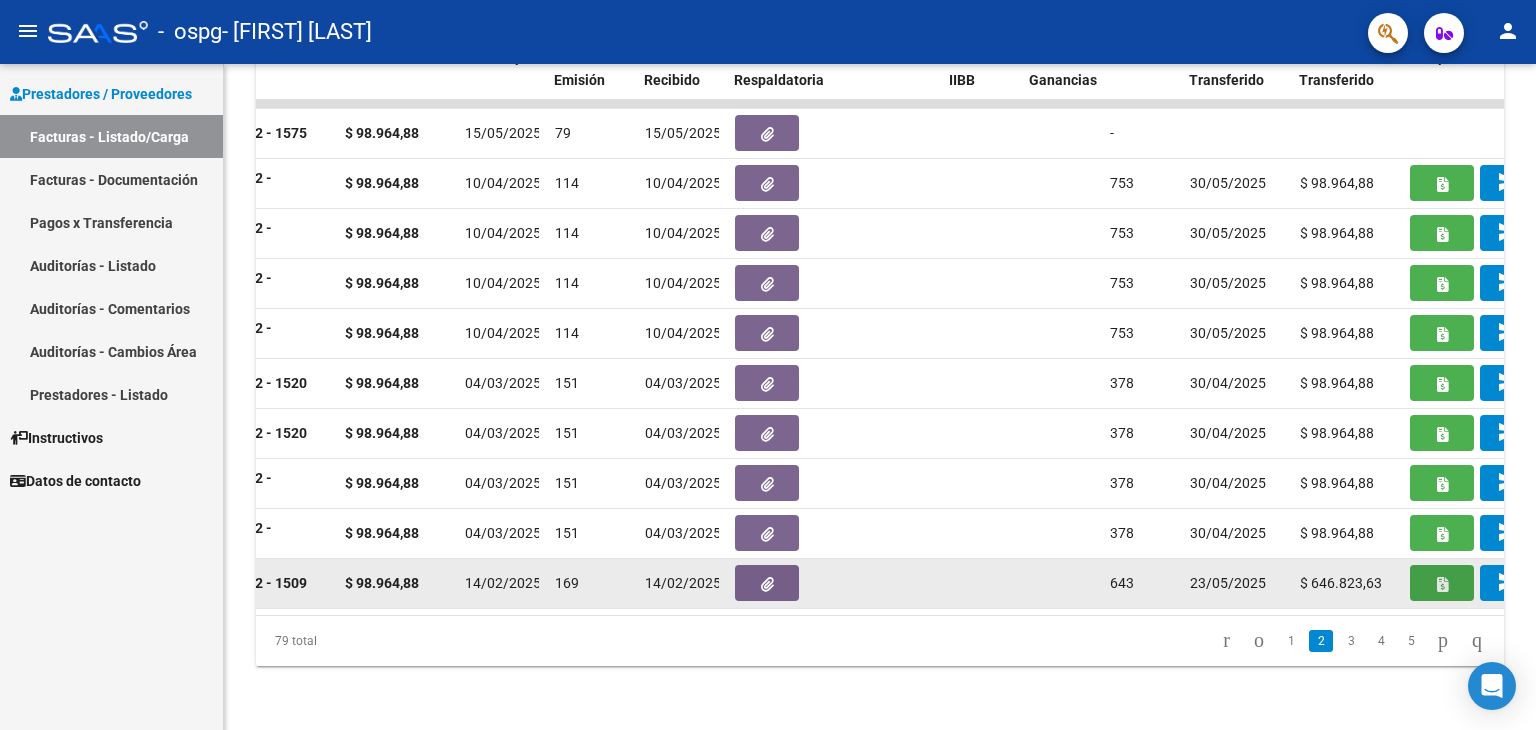 click 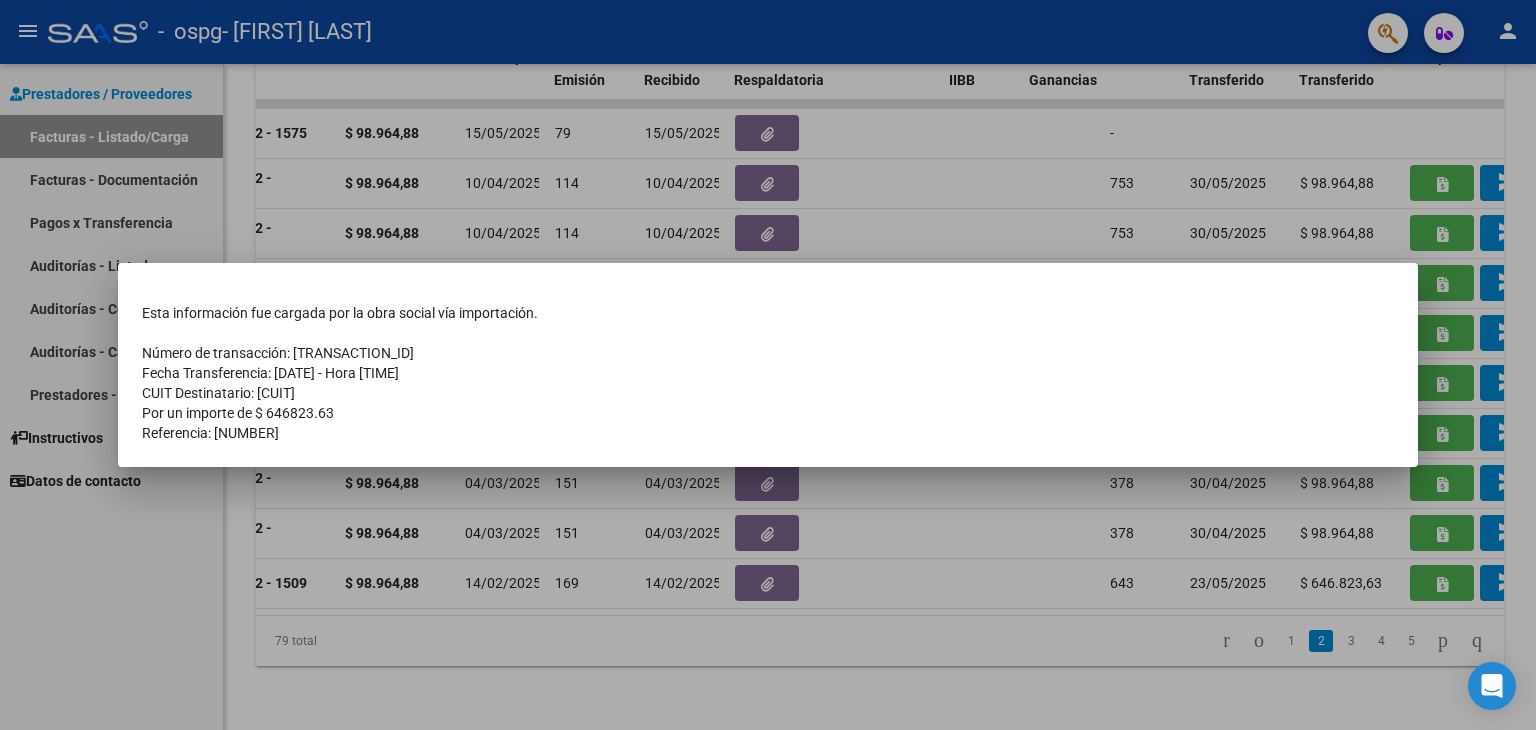 click at bounding box center [768, 365] 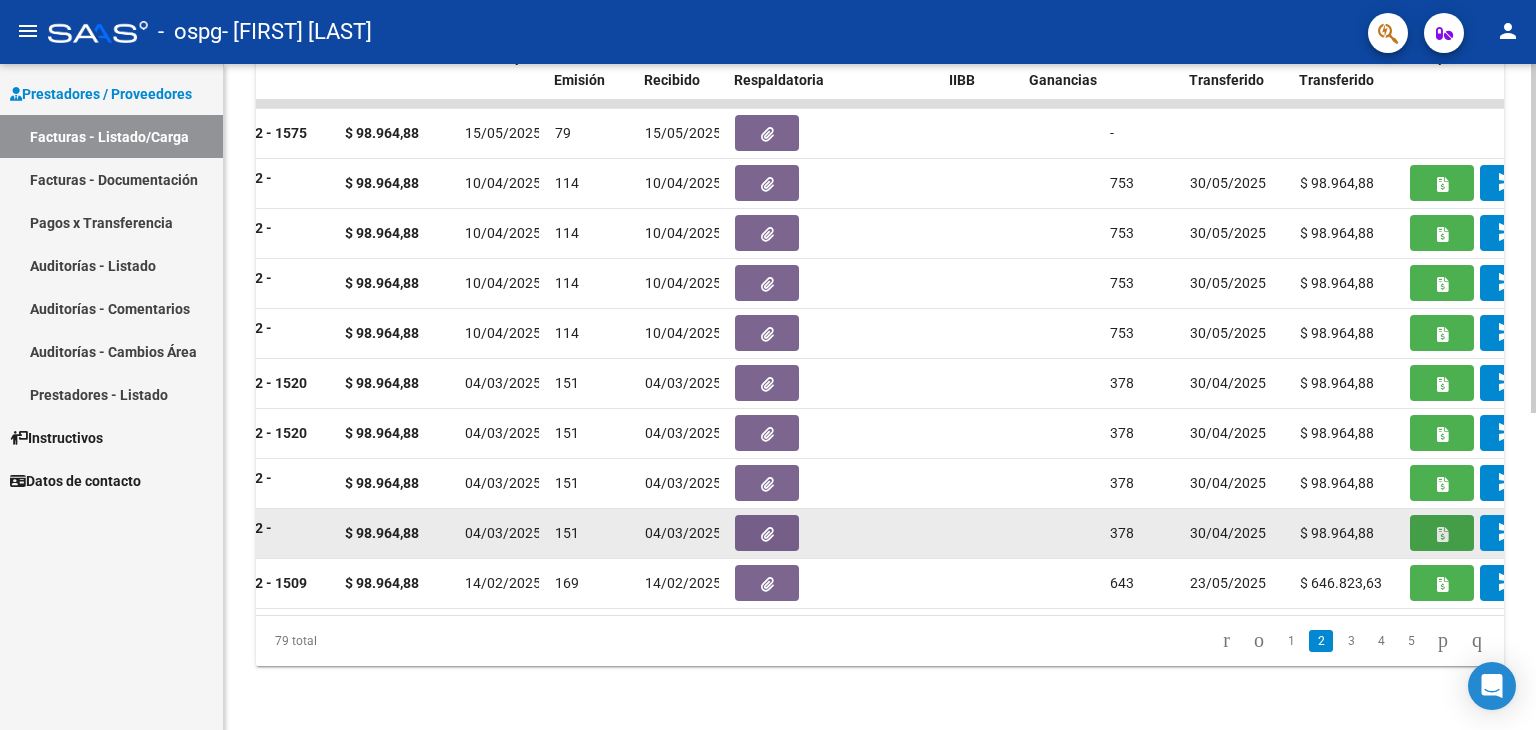 click 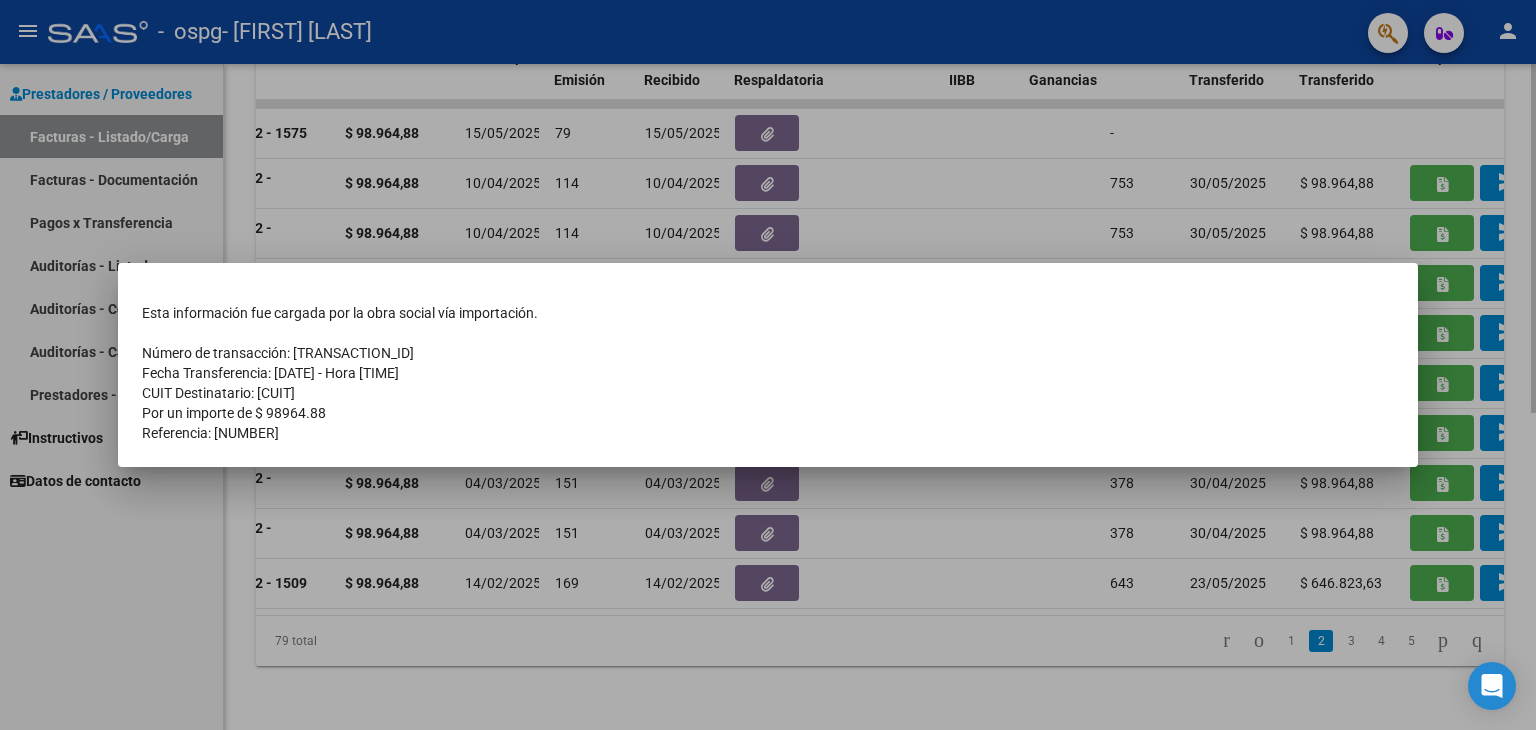 click at bounding box center [768, 365] 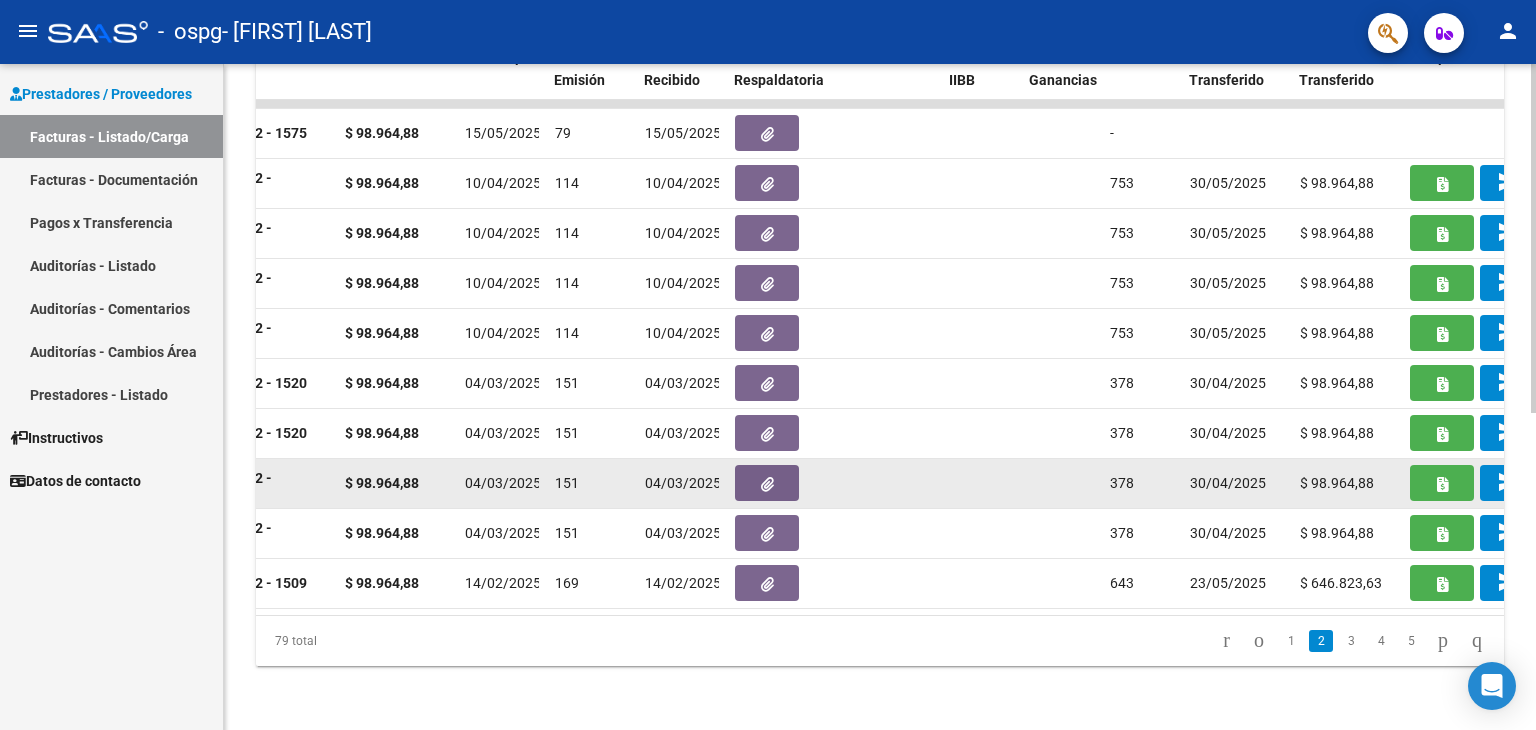 scroll, scrollTop: 504, scrollLeft: 0, axis: vertical 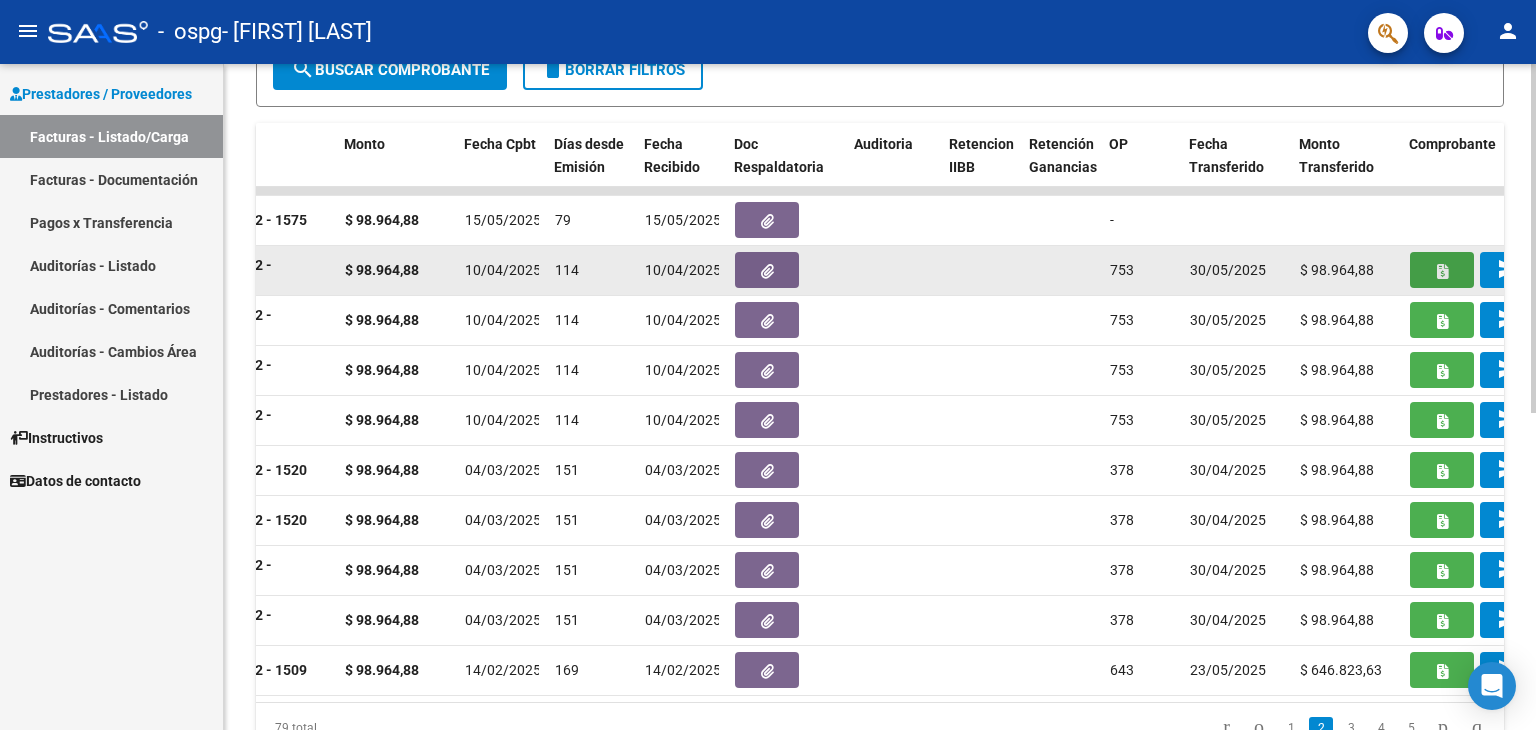 click 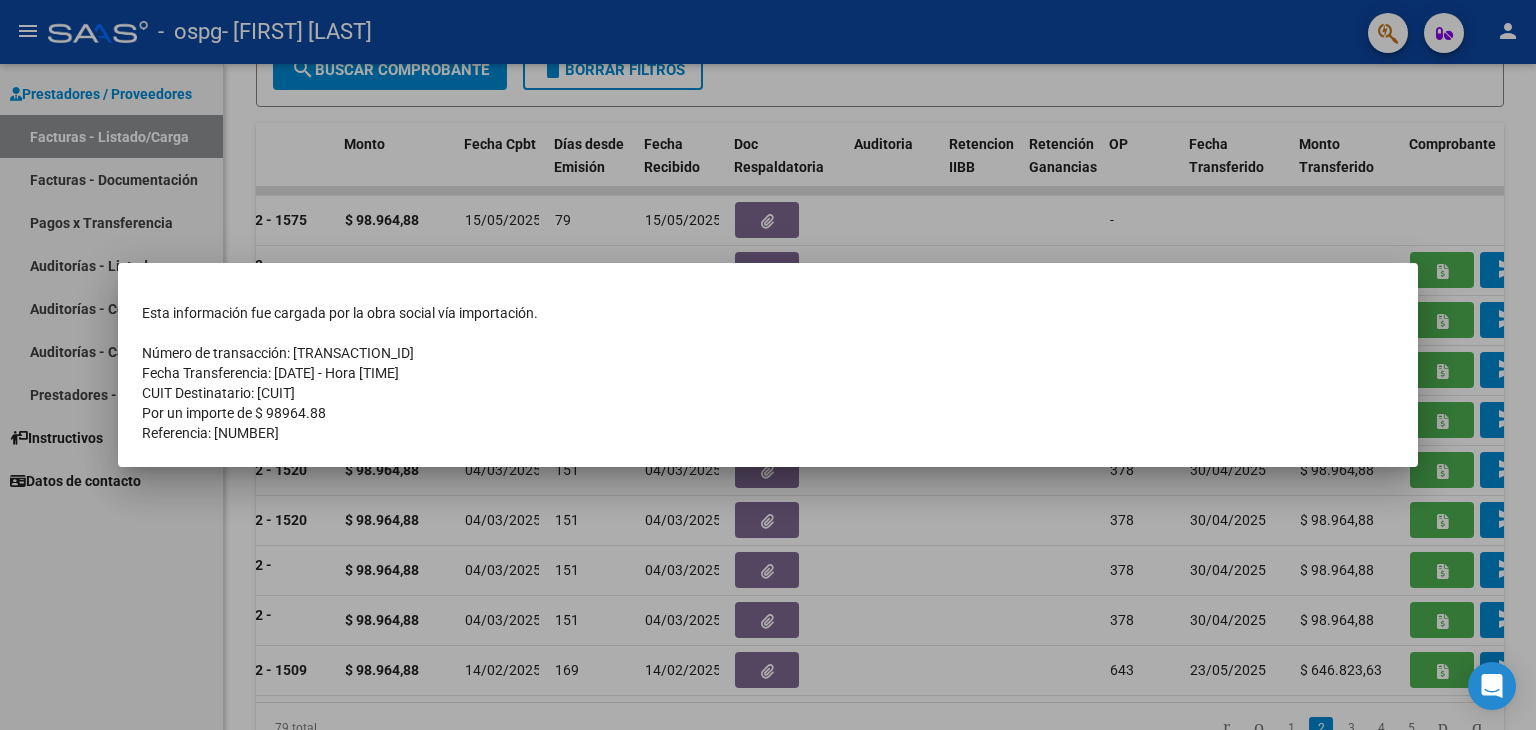 click at bounding box center (768, 365) 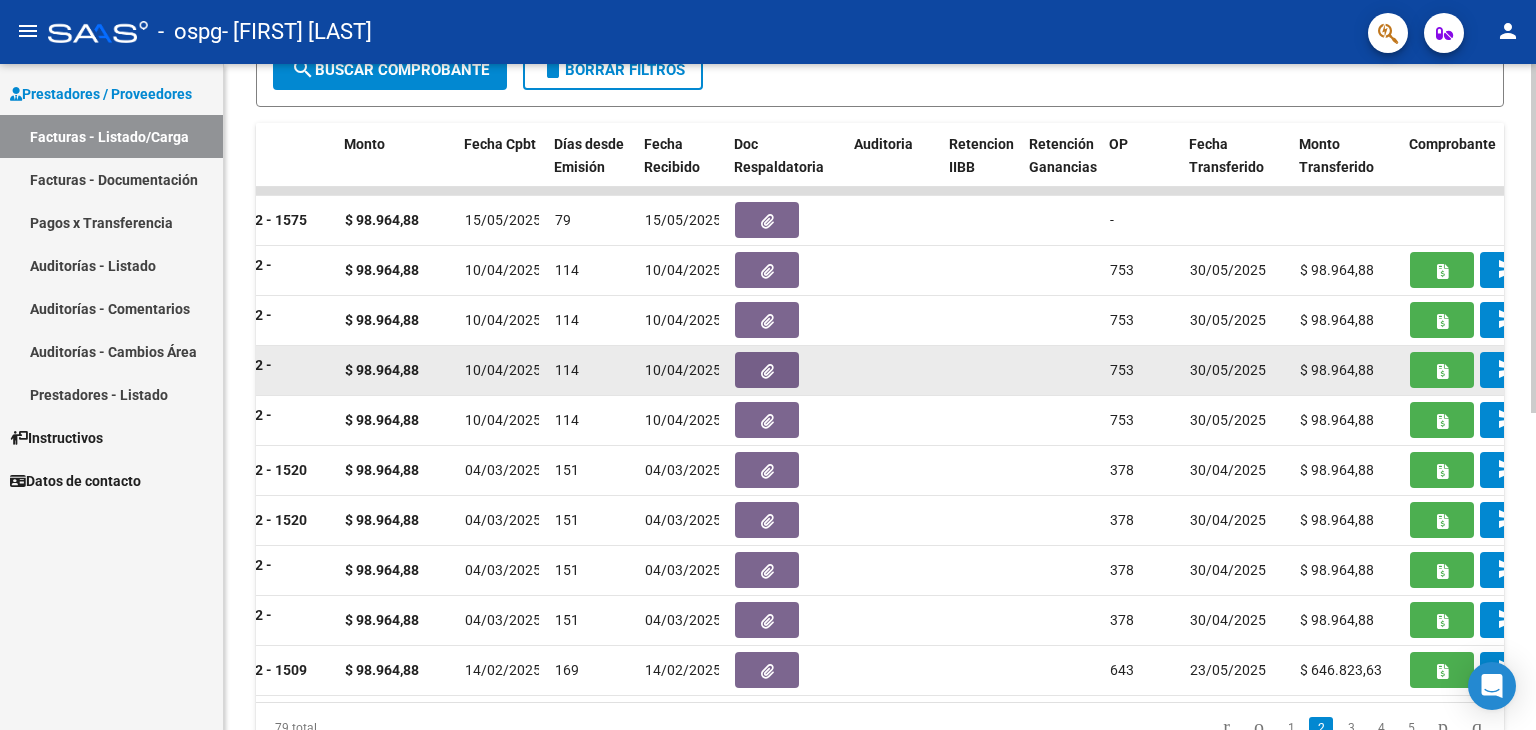 scroll, scrollTop: 404, scrollLeft: 0, axis: vertical 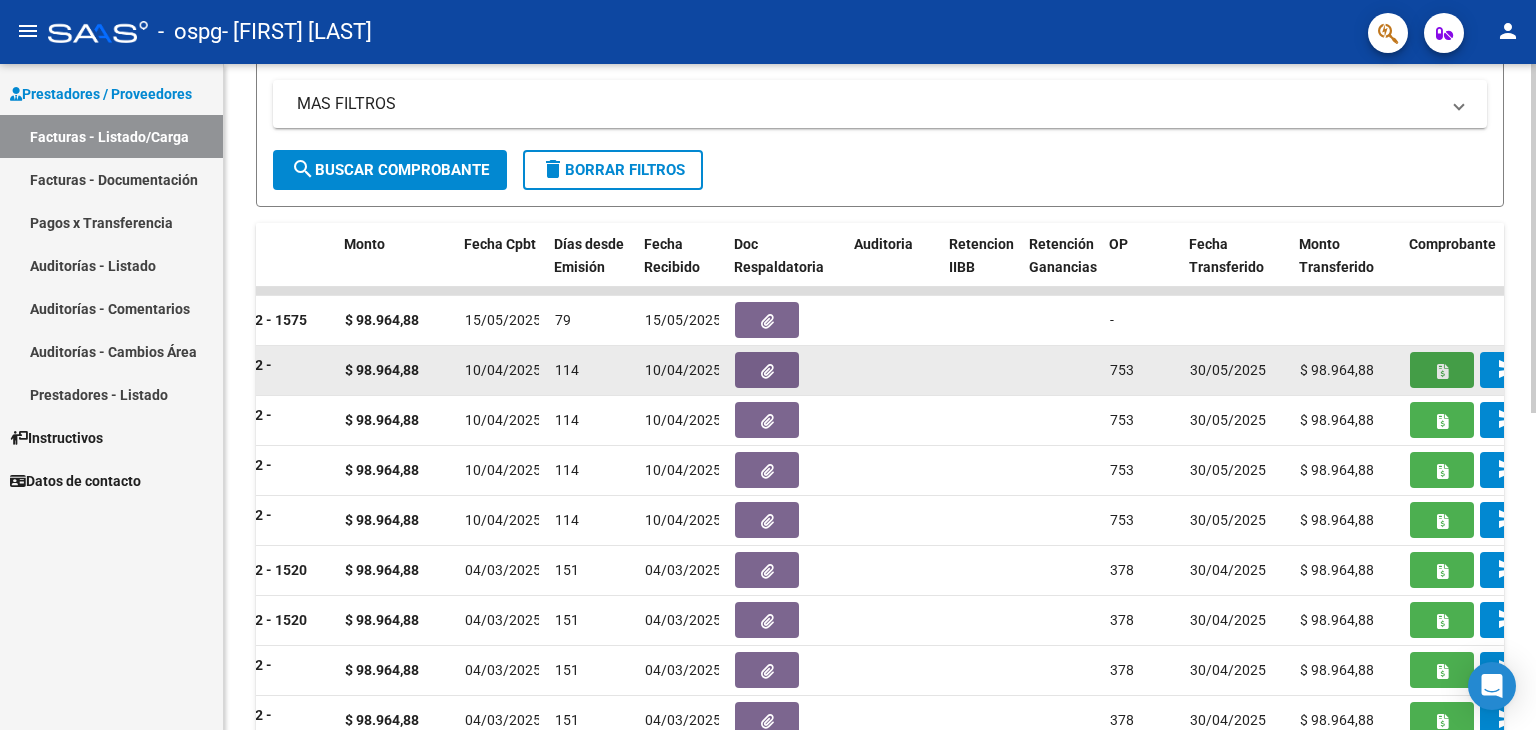 click 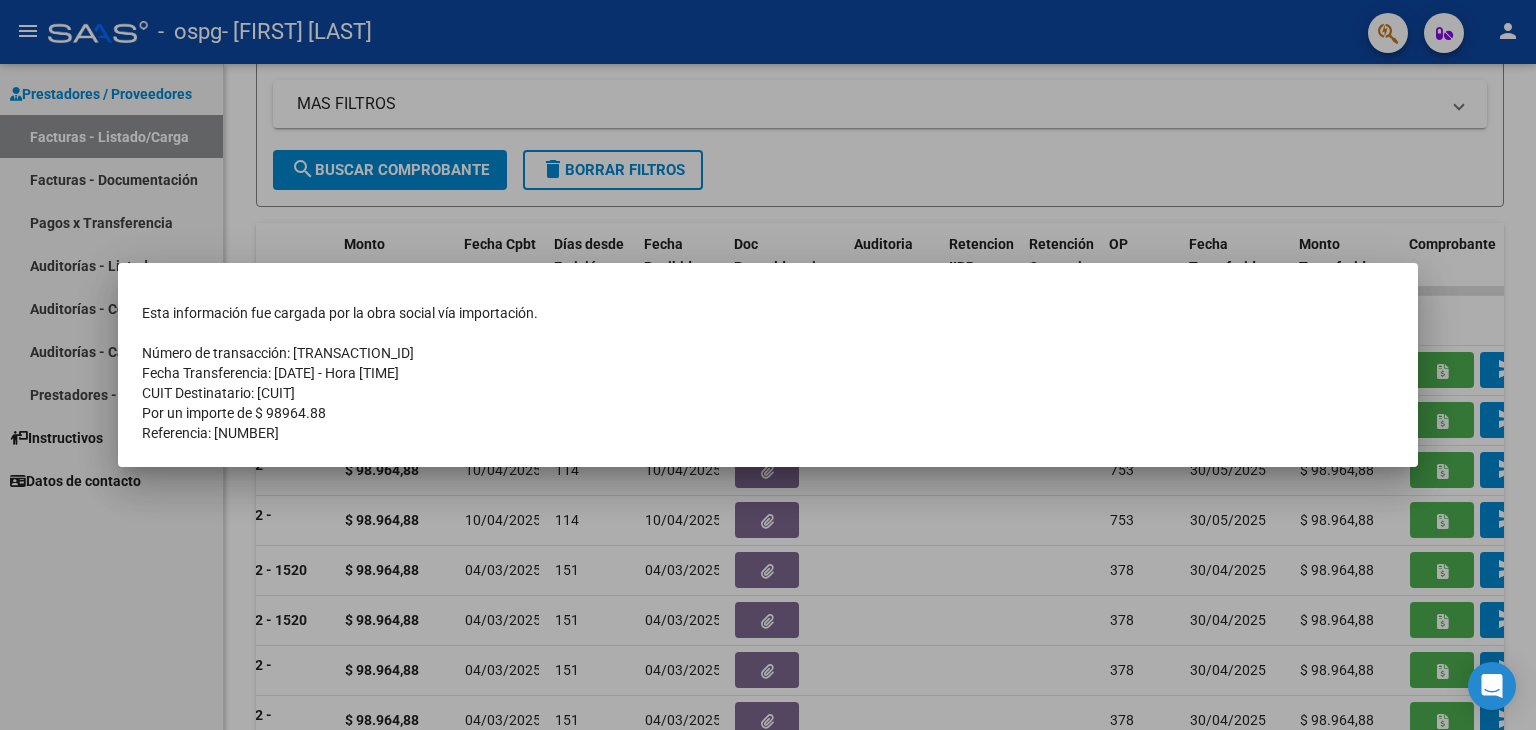 click on "Fecha Transferencia: [DATE] - Hora [TIME]" at bounding box center (768, 373) 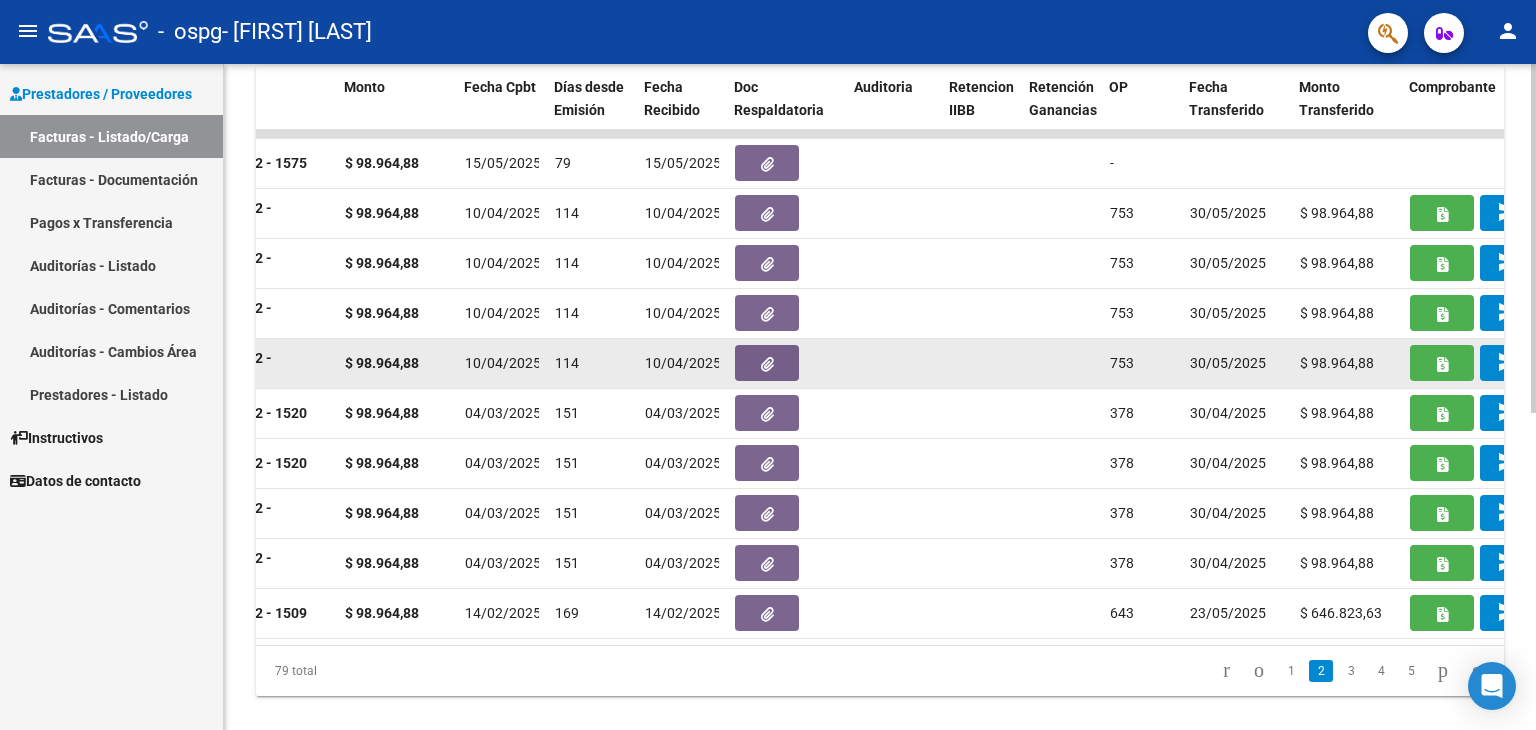 scroll, scrollTop: 604, scrollLeft: 0, axis: vertical 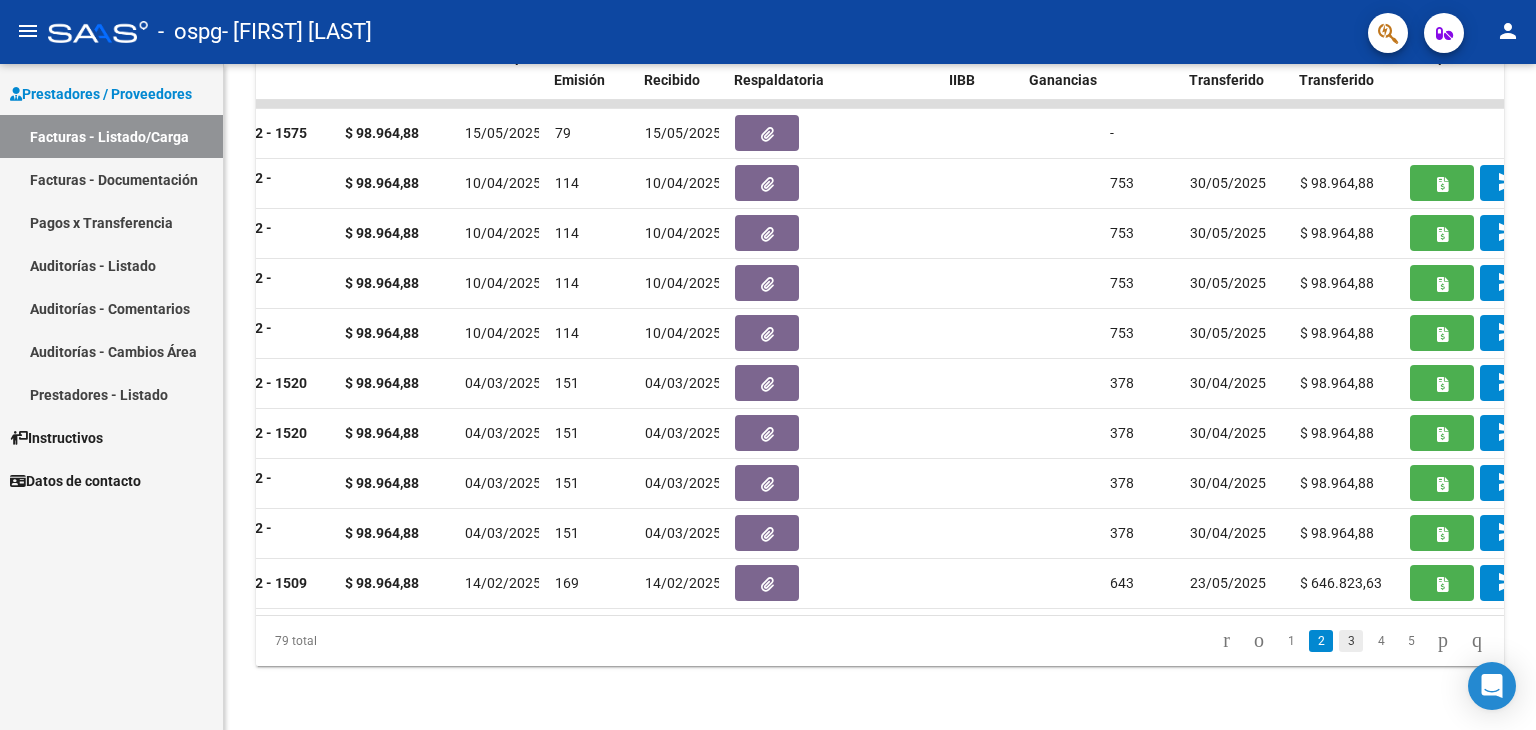 click on "3" 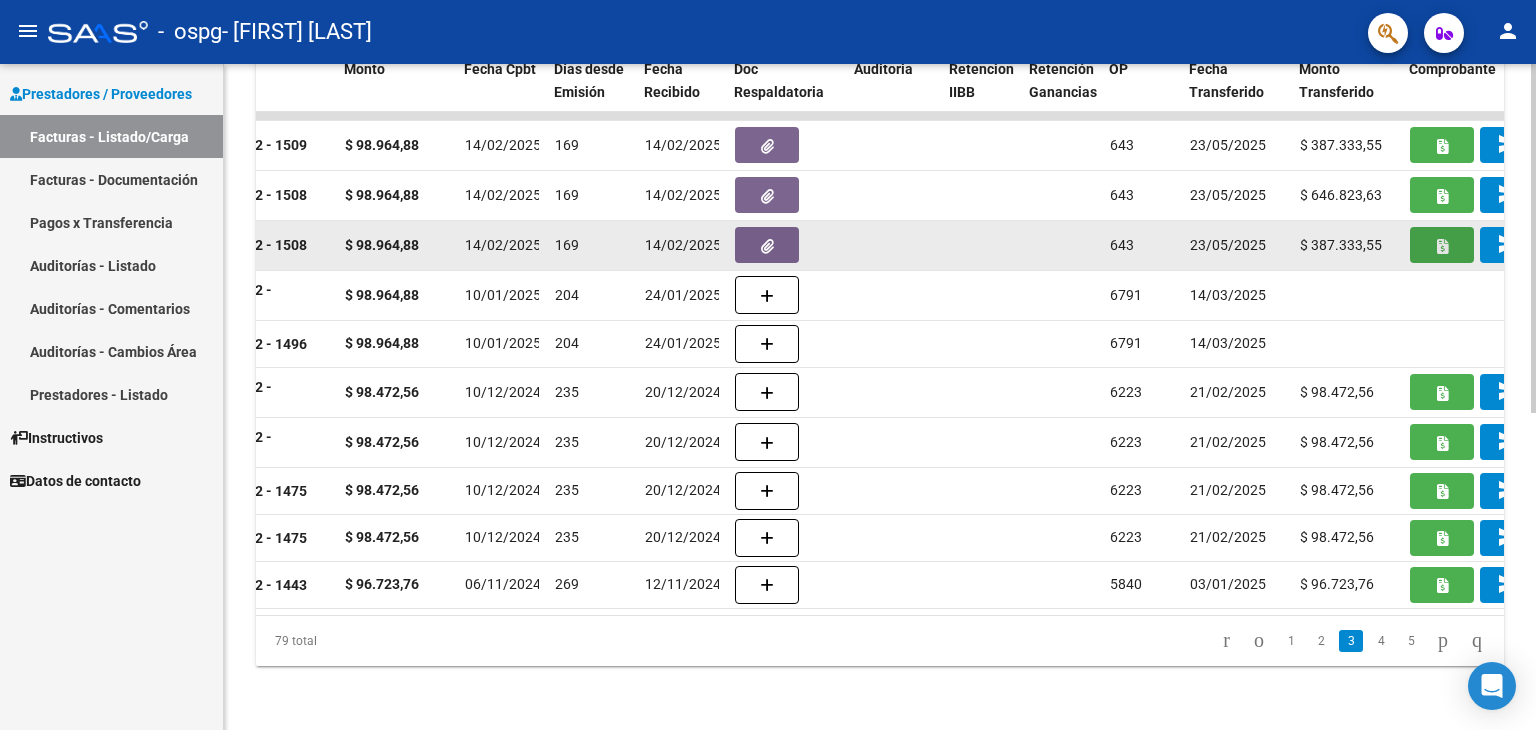click 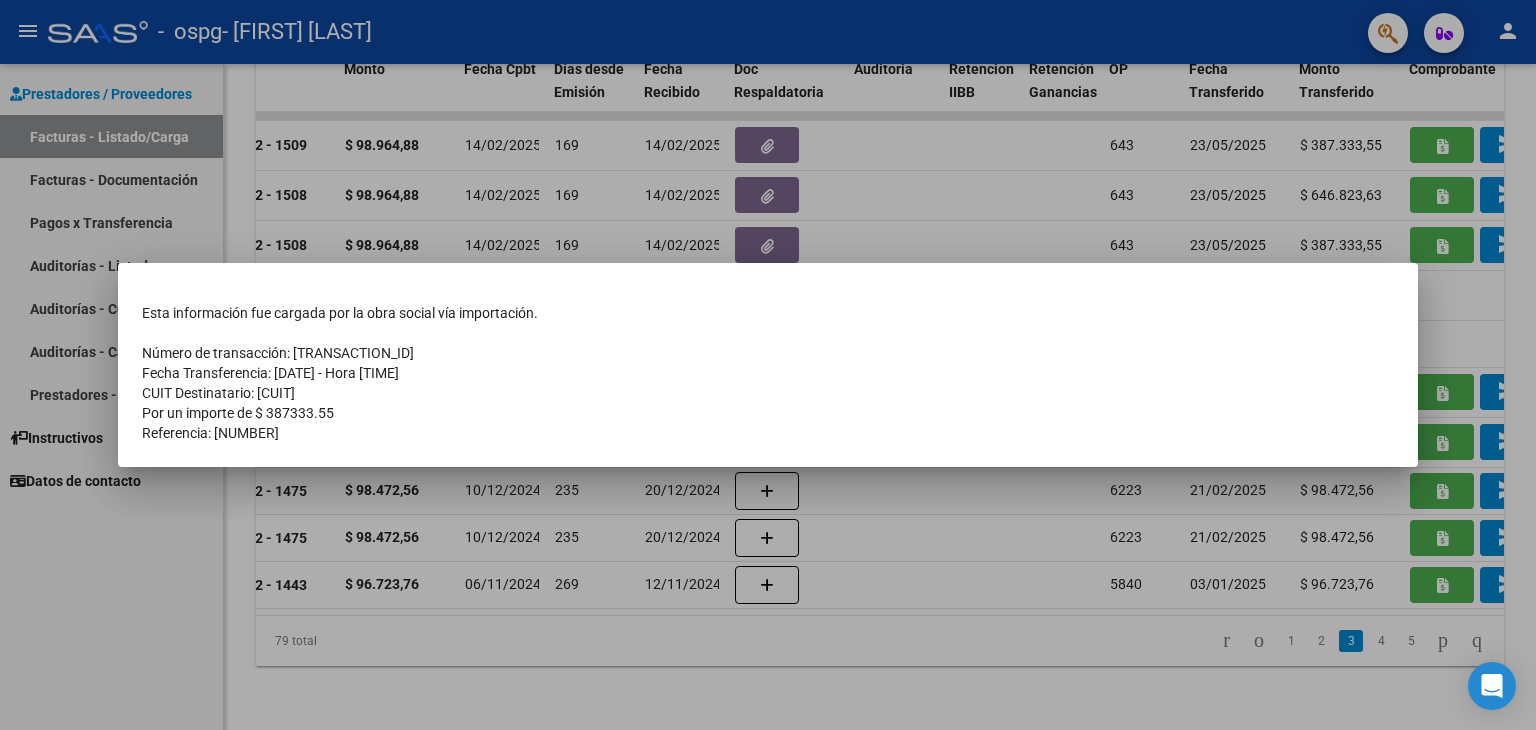 click at bounding box center (768, 365) 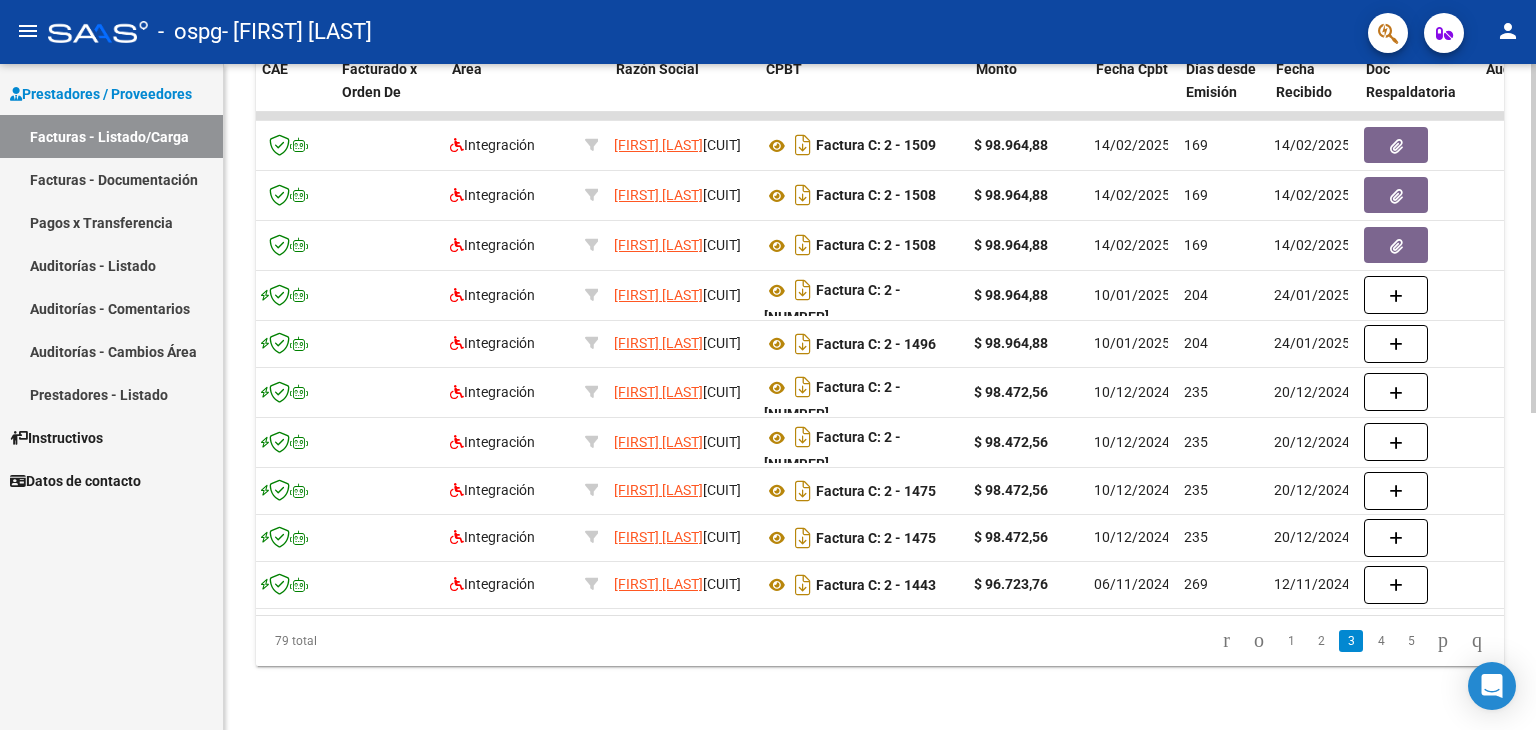 scroll, scrollTop: 0, scrollLeft: 200, axis: horizontal 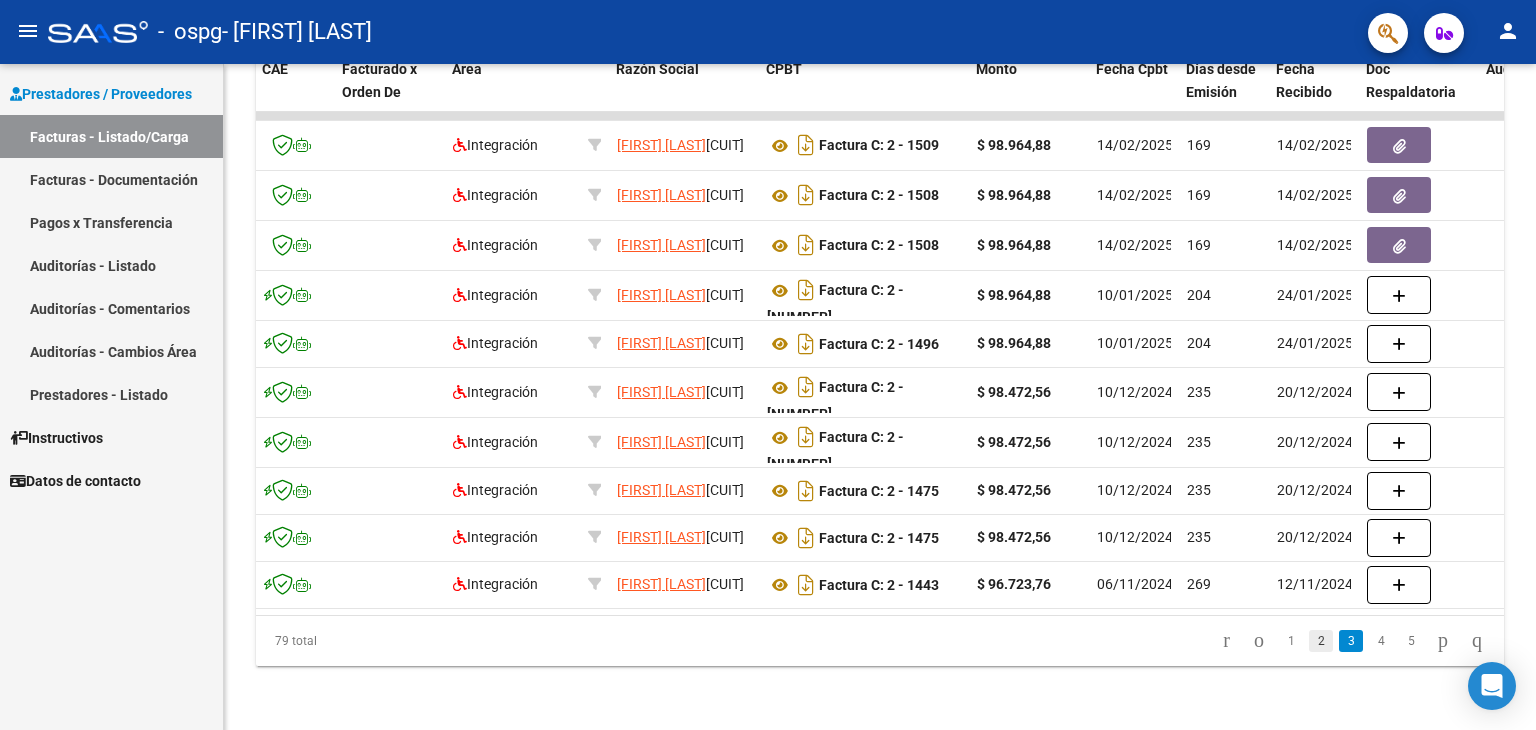 click on "2" 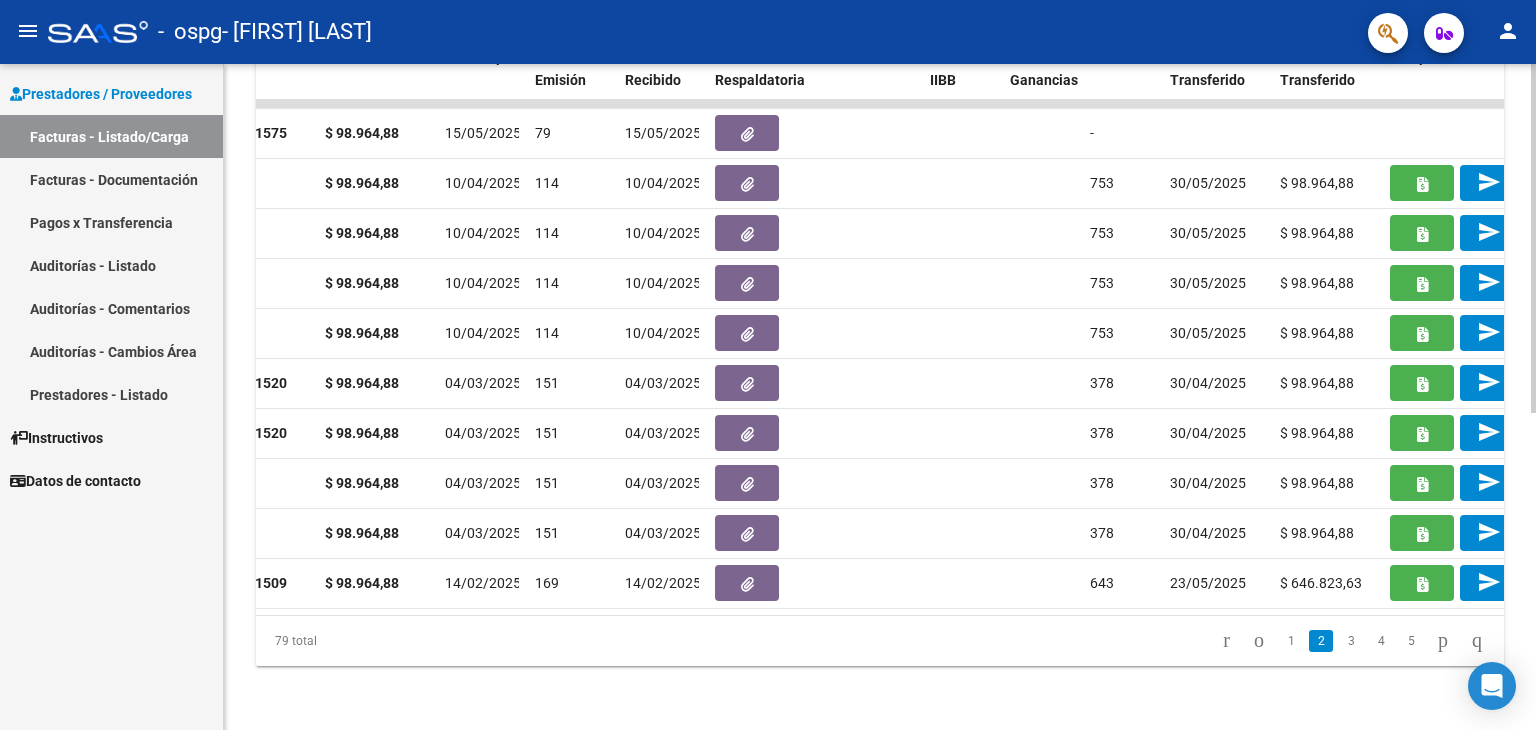 scroll, scrollTop: 0, scrollLeft: 844, axis: horizontal 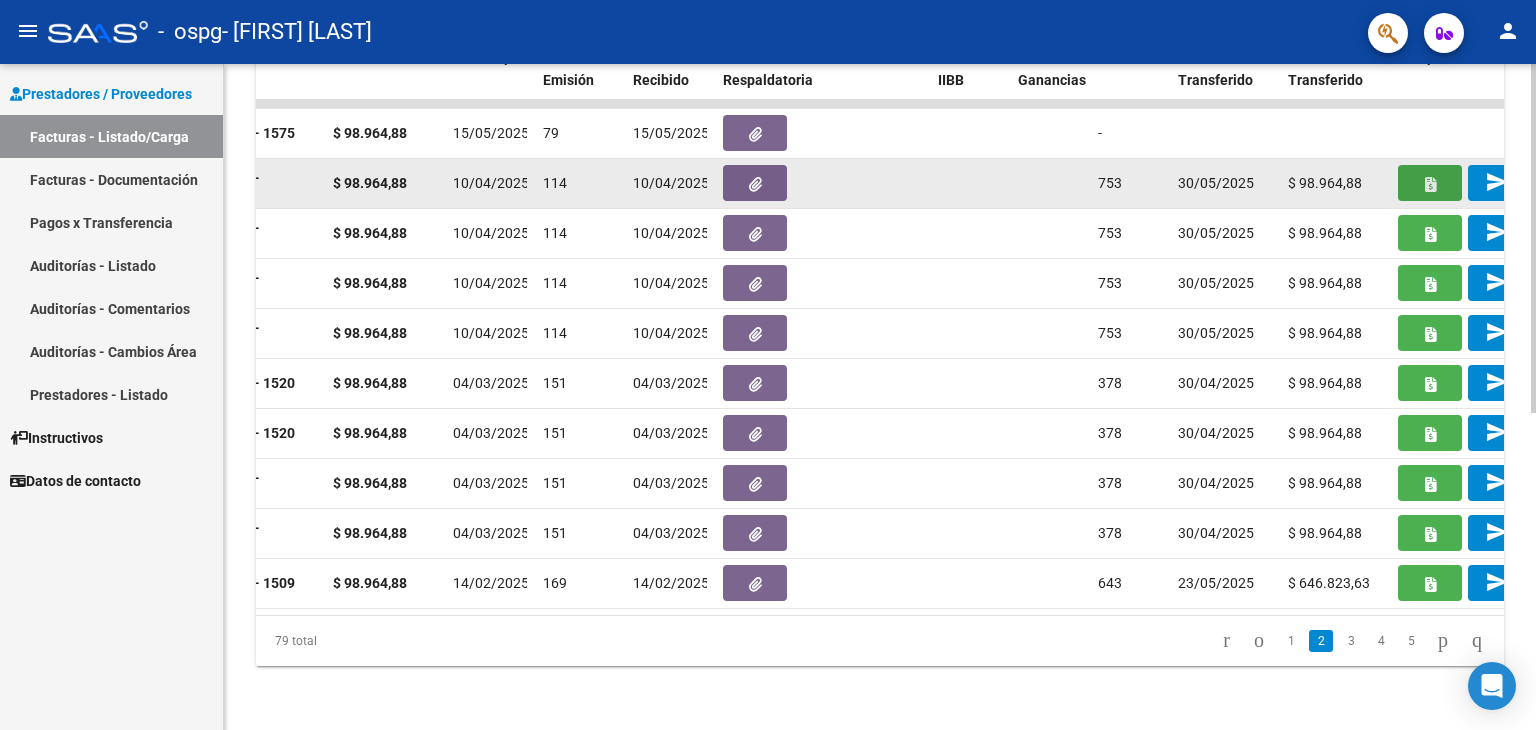 click 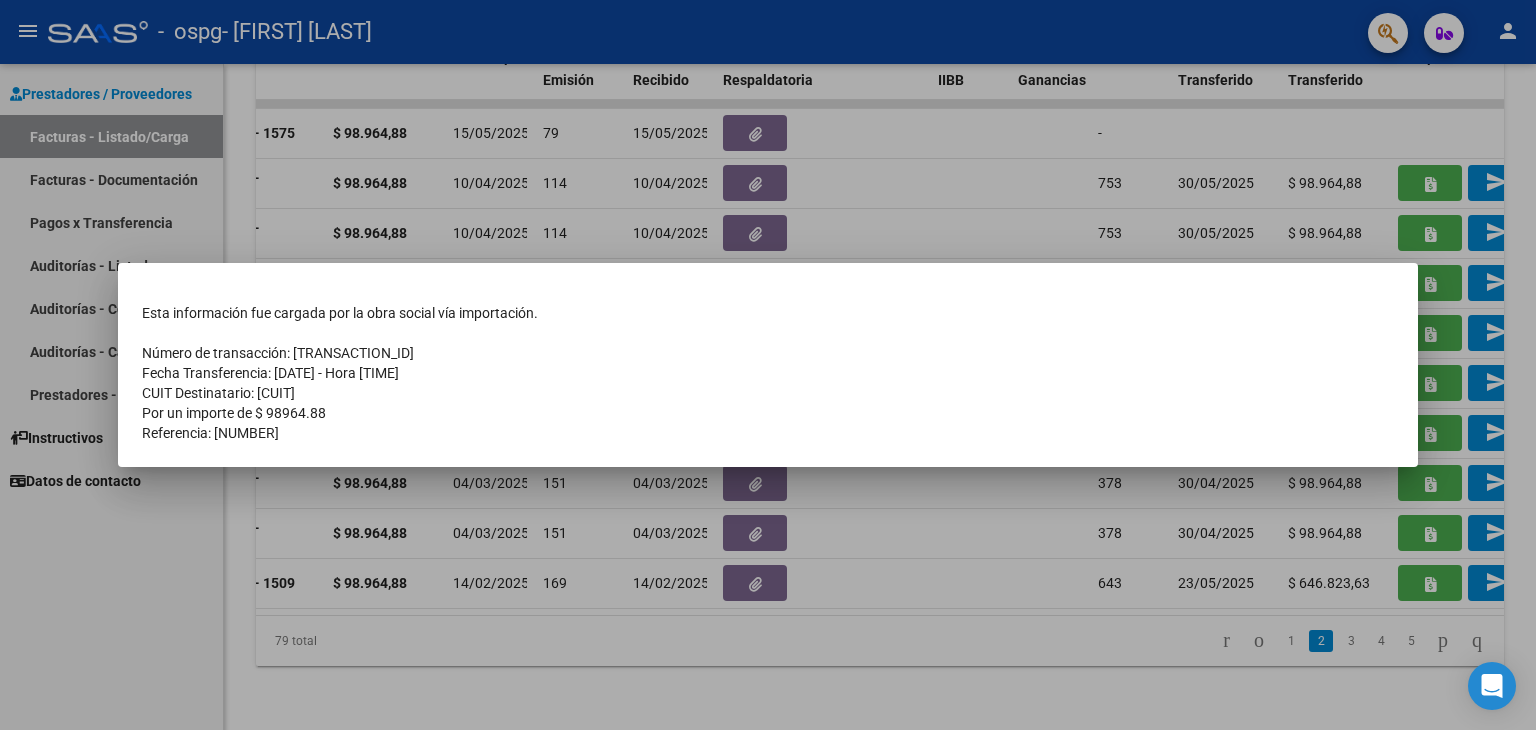 click at bounding box center (768, 365) 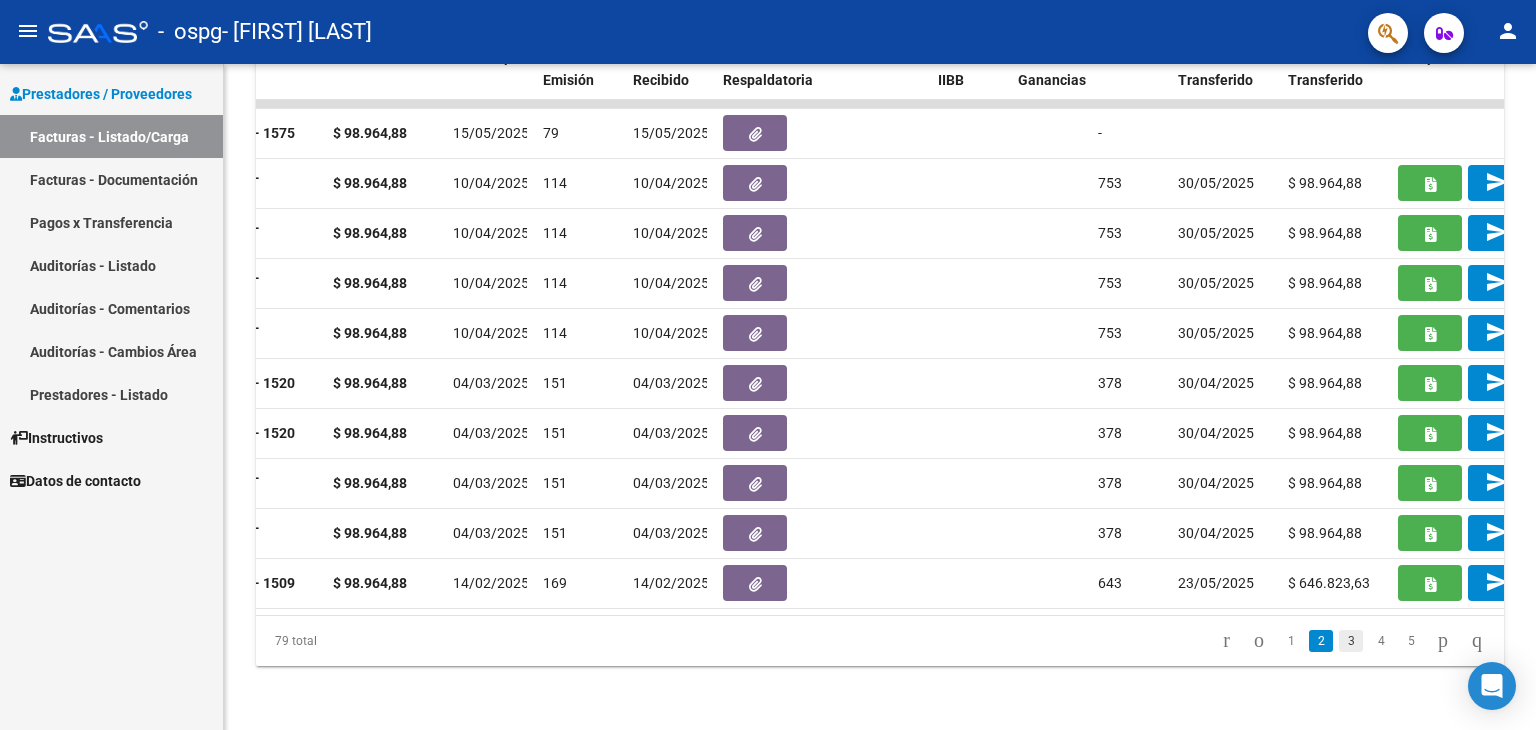 click on "3" 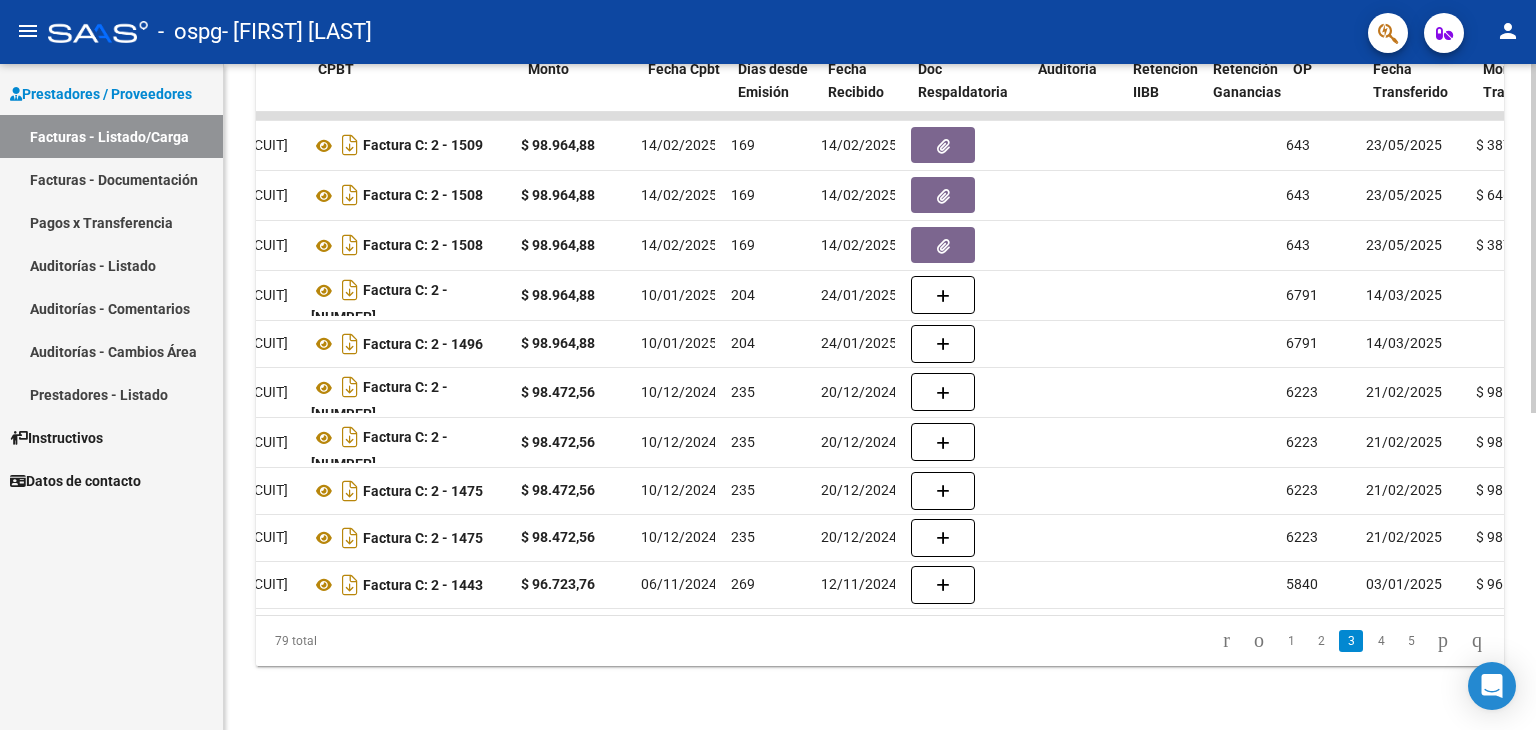 scroll, scrollTop: 0, scrollLeft: 629, axis: horizontal 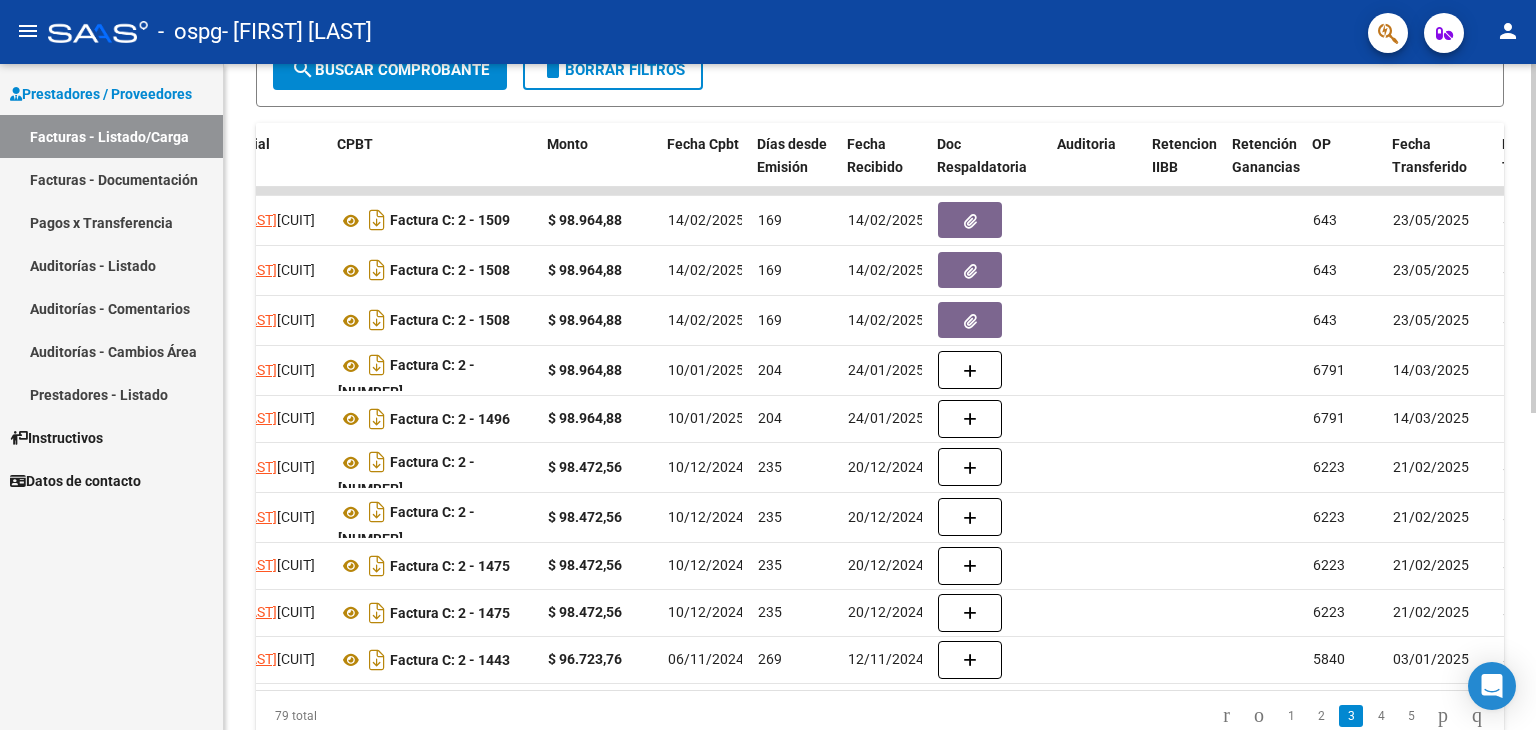 drag, startPoint x: 672, startPoint y: 719, endPoint x: 650, endPoint y: 718, distance: 22.022715 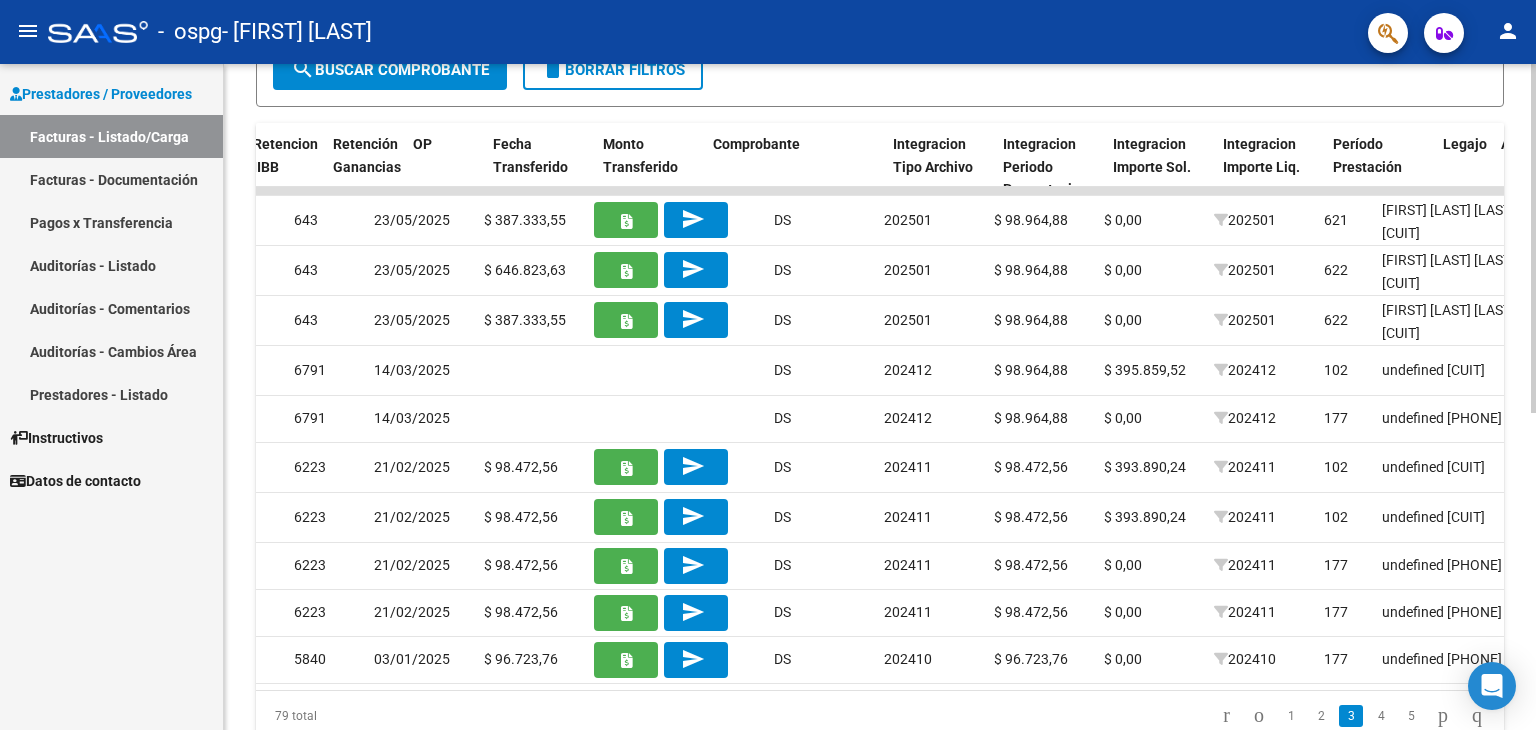 scroll, scrollTop: 0, scrollLeft: 1305, axis: horizontal 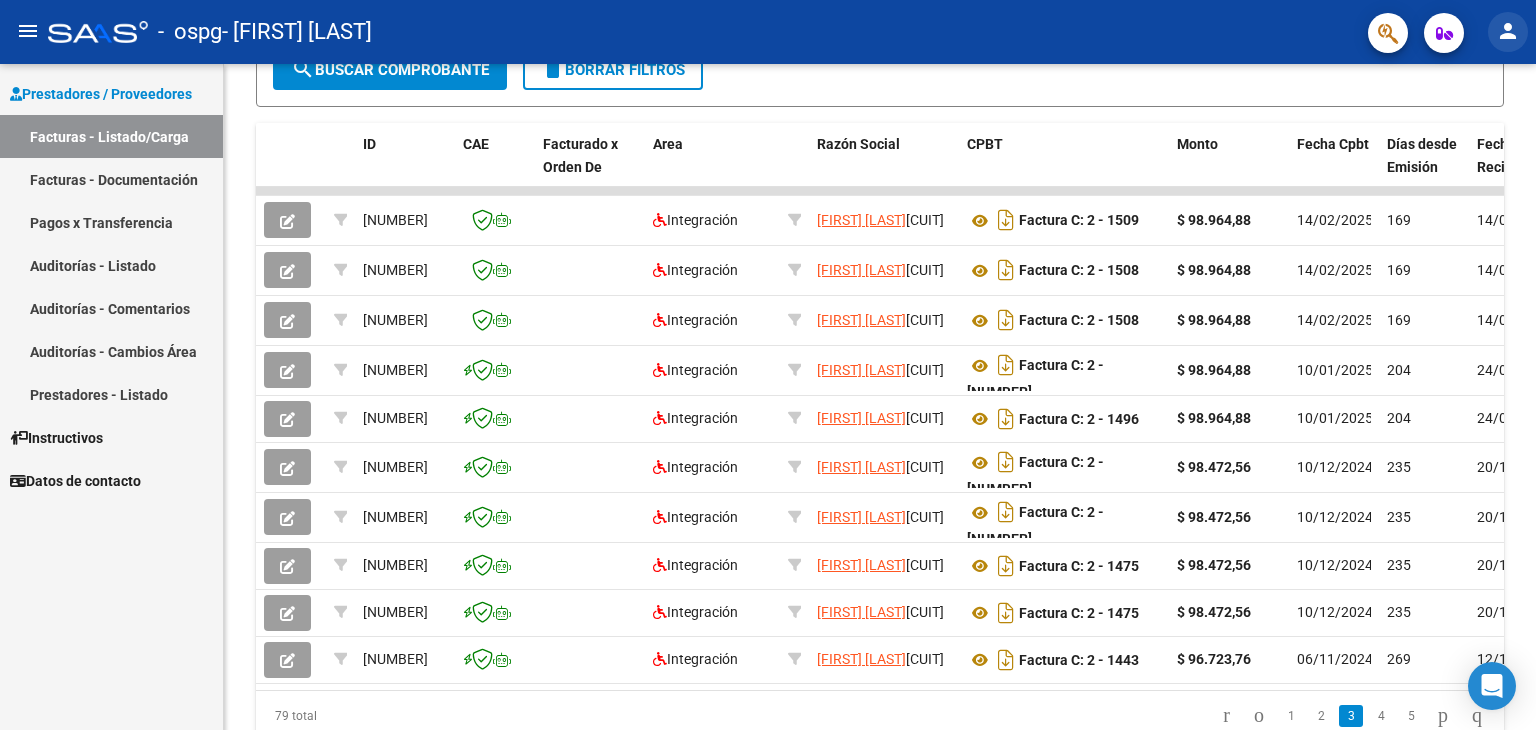 click on "person" 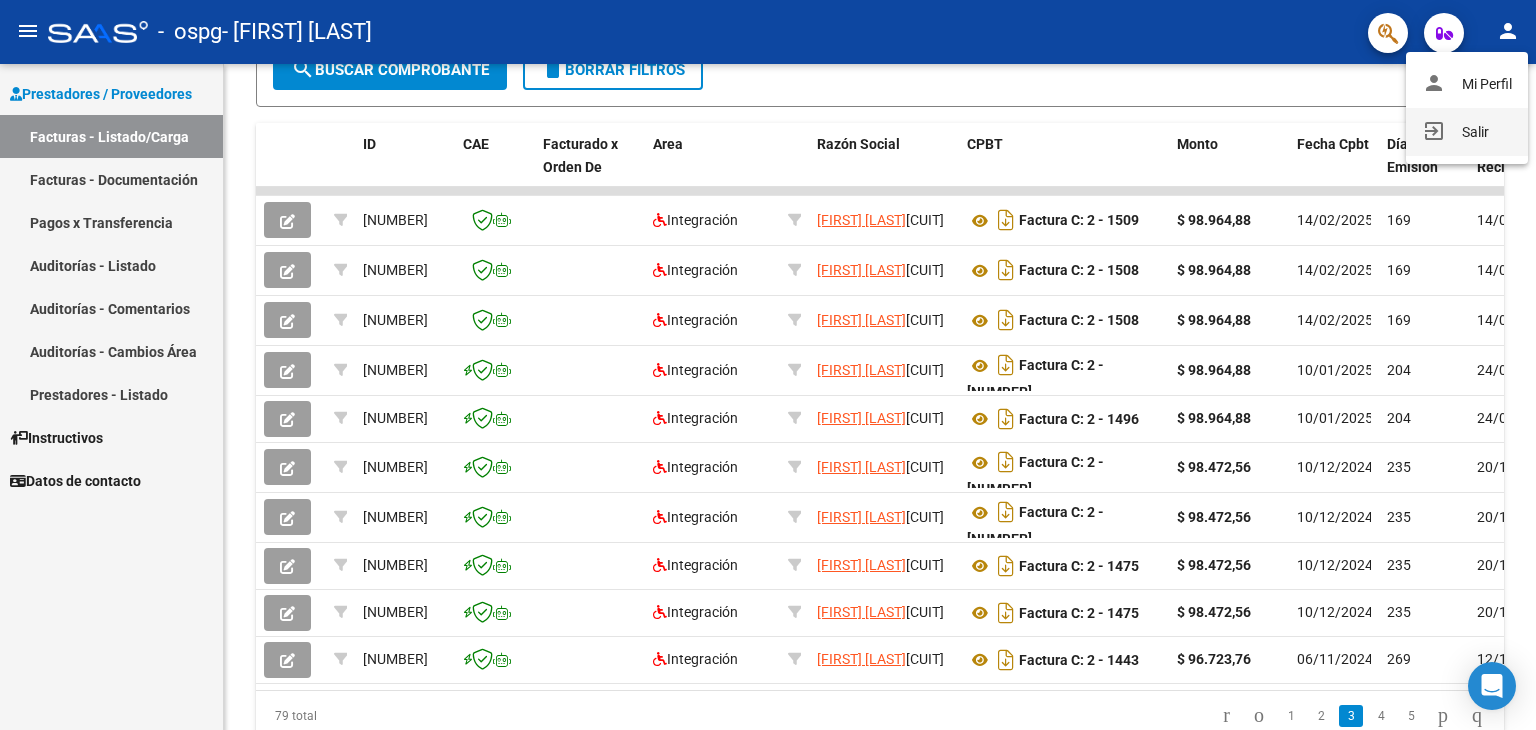 click on "exit_to_app  Salir" at bounding box center [1467, 132] 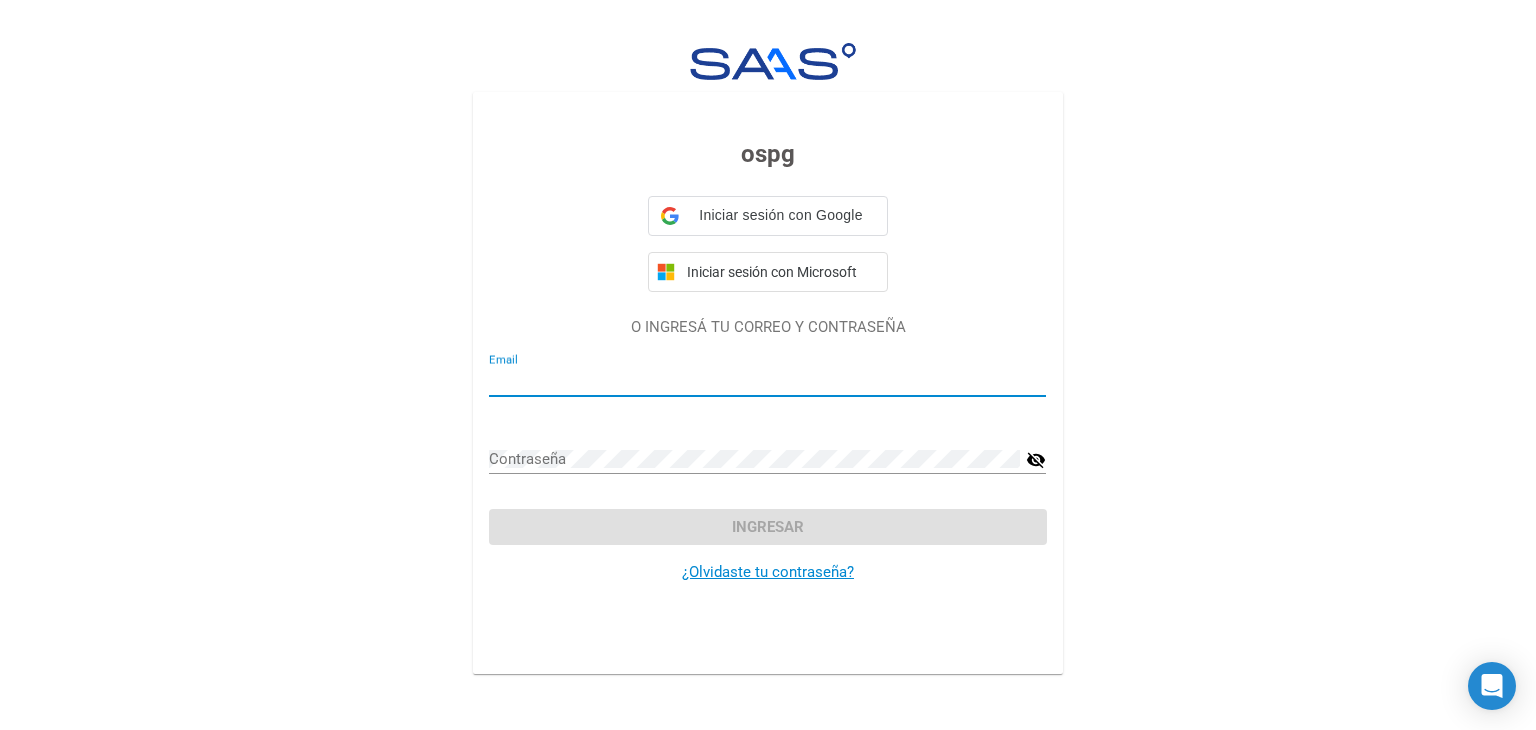 type on "[EMAIL]" 